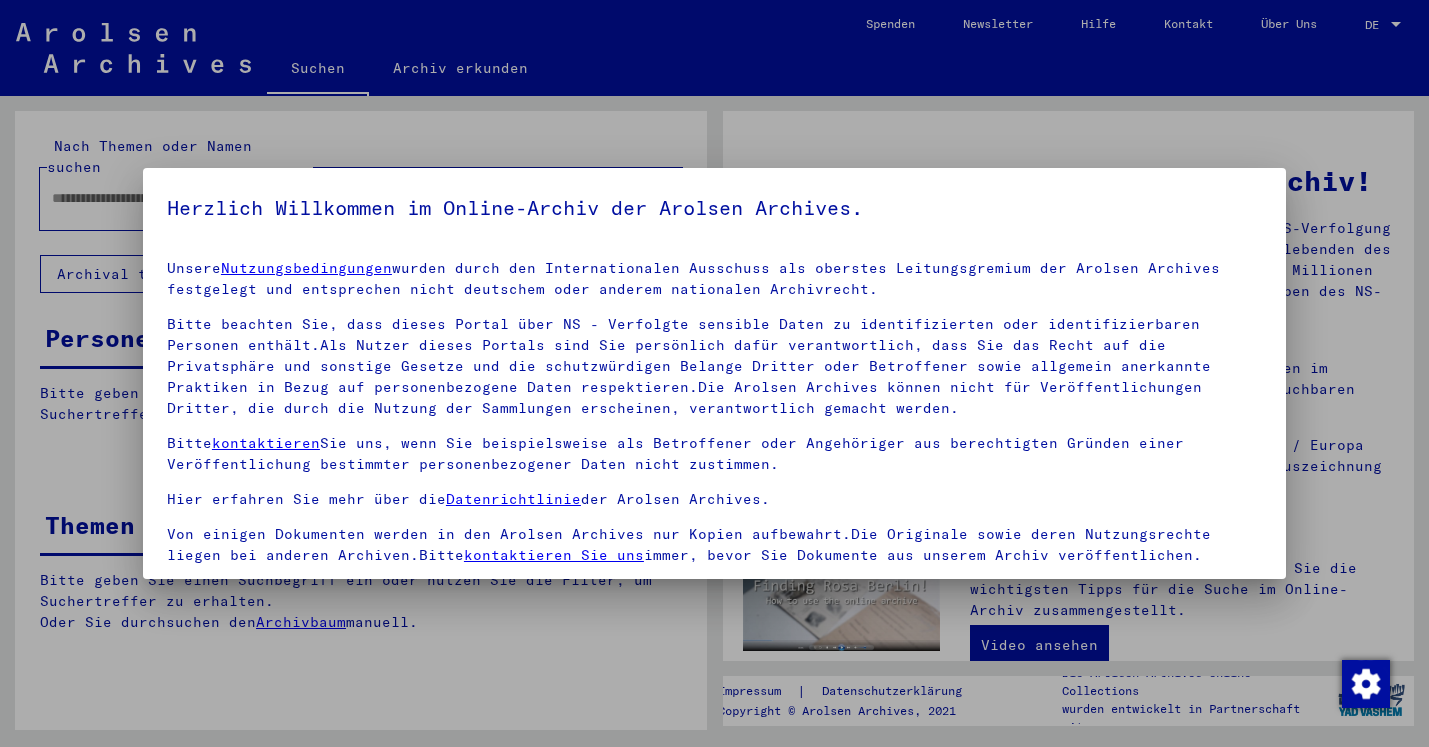 scroll, scrollTop: 0, scrollLeft: 0, axis: both 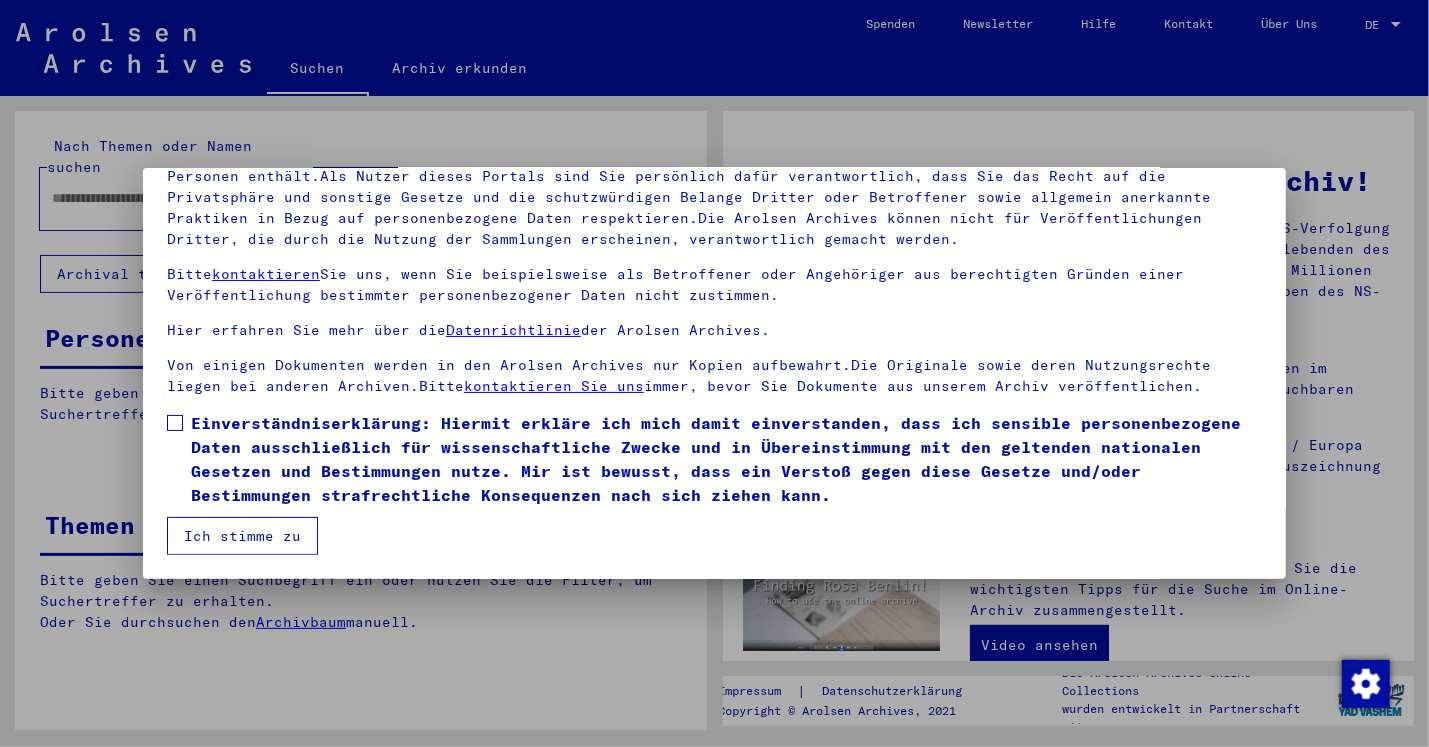 click at bounding box center (175, 423) 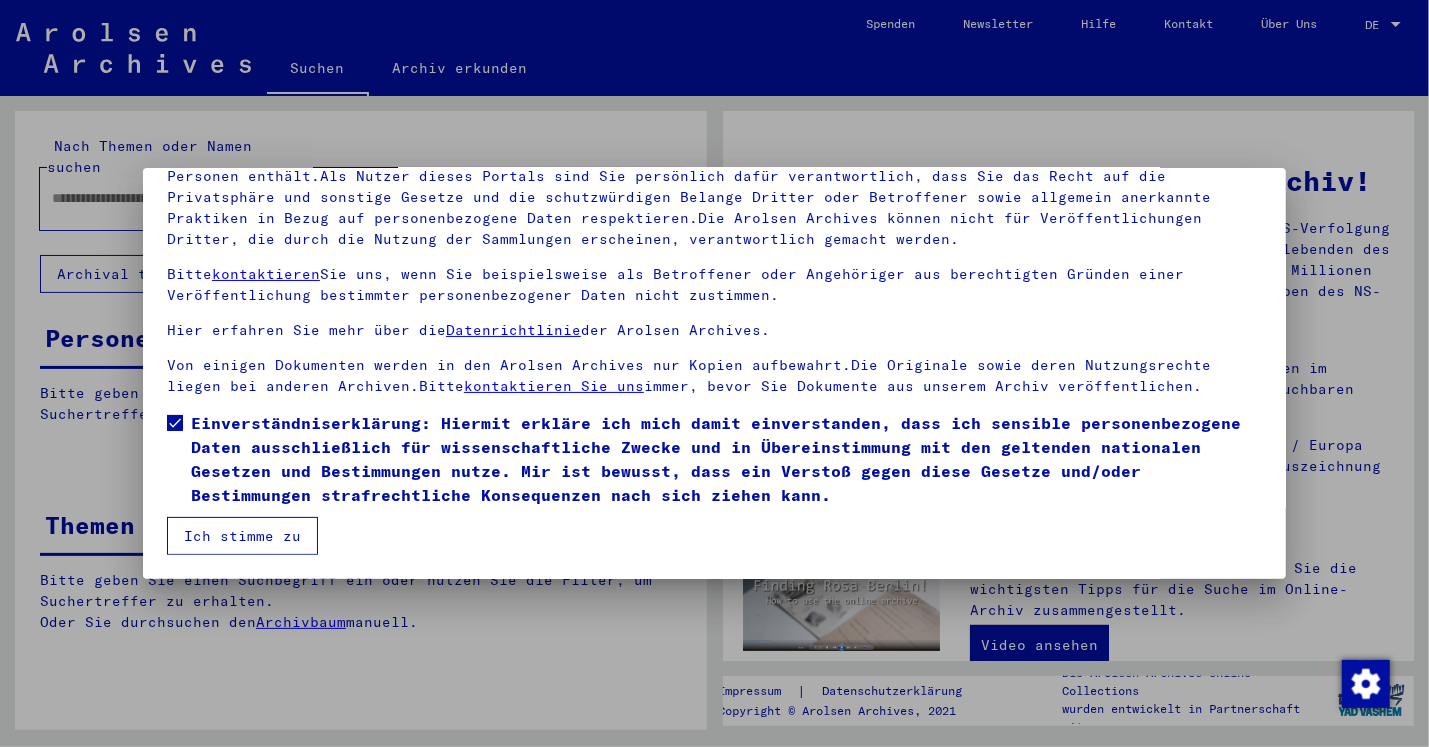 click on "Ich stimme zu" at bounding box center (242, 536) 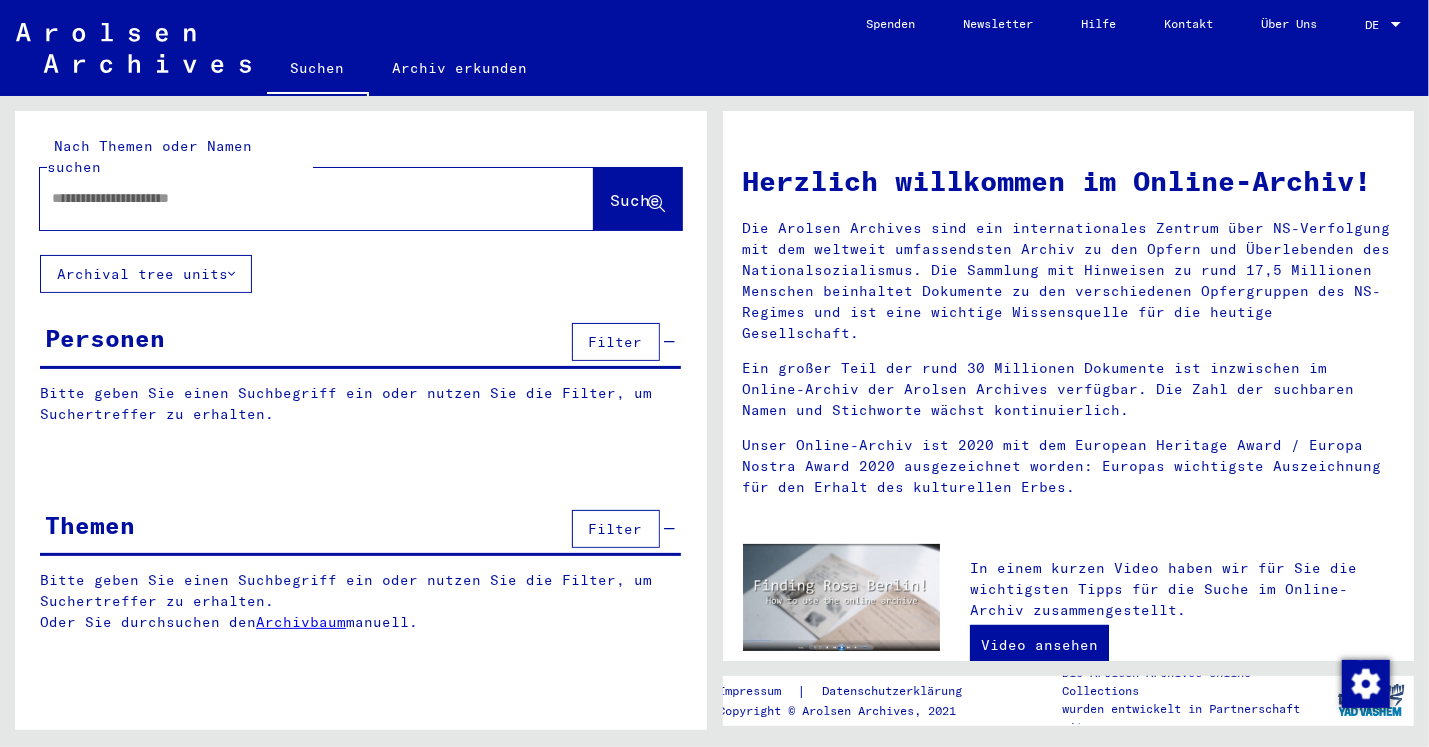 click at bounding box center (293, 198) 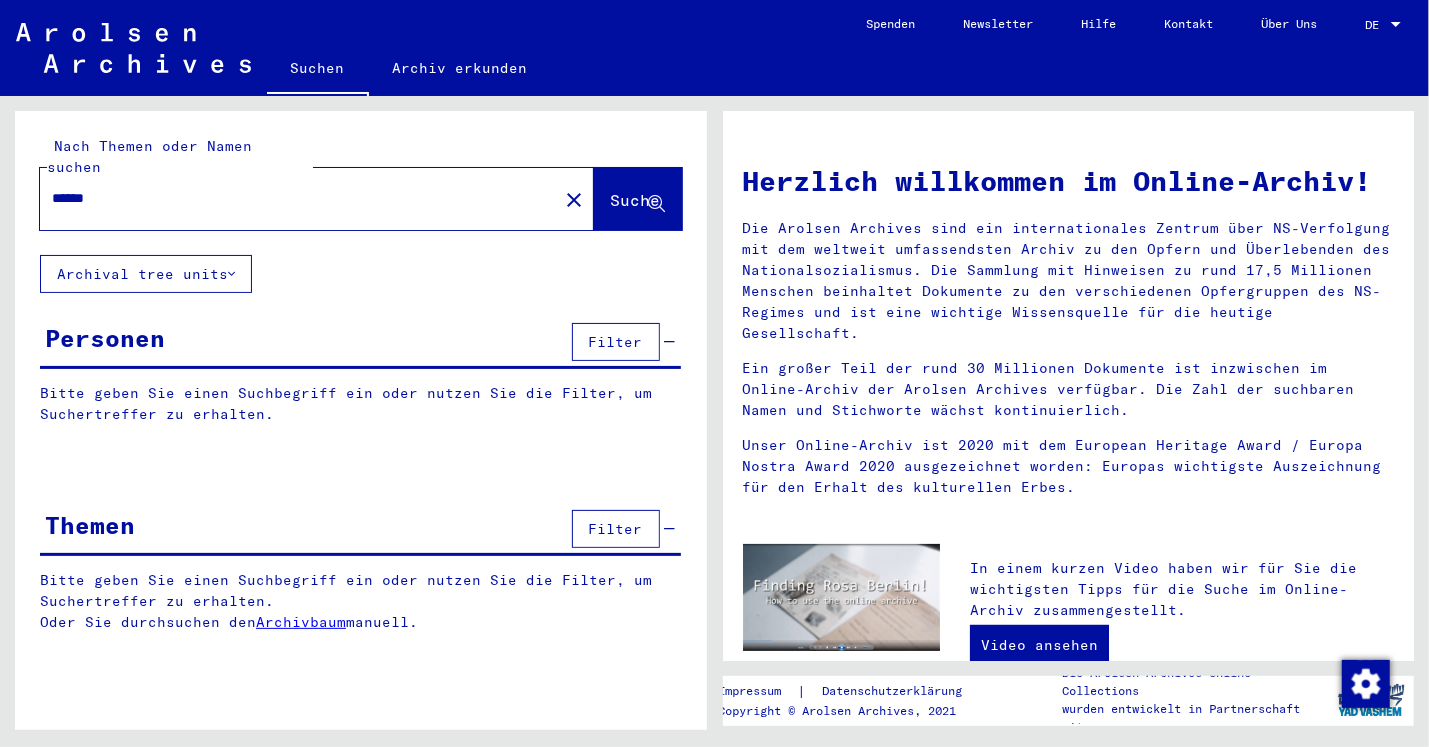 type on "******" 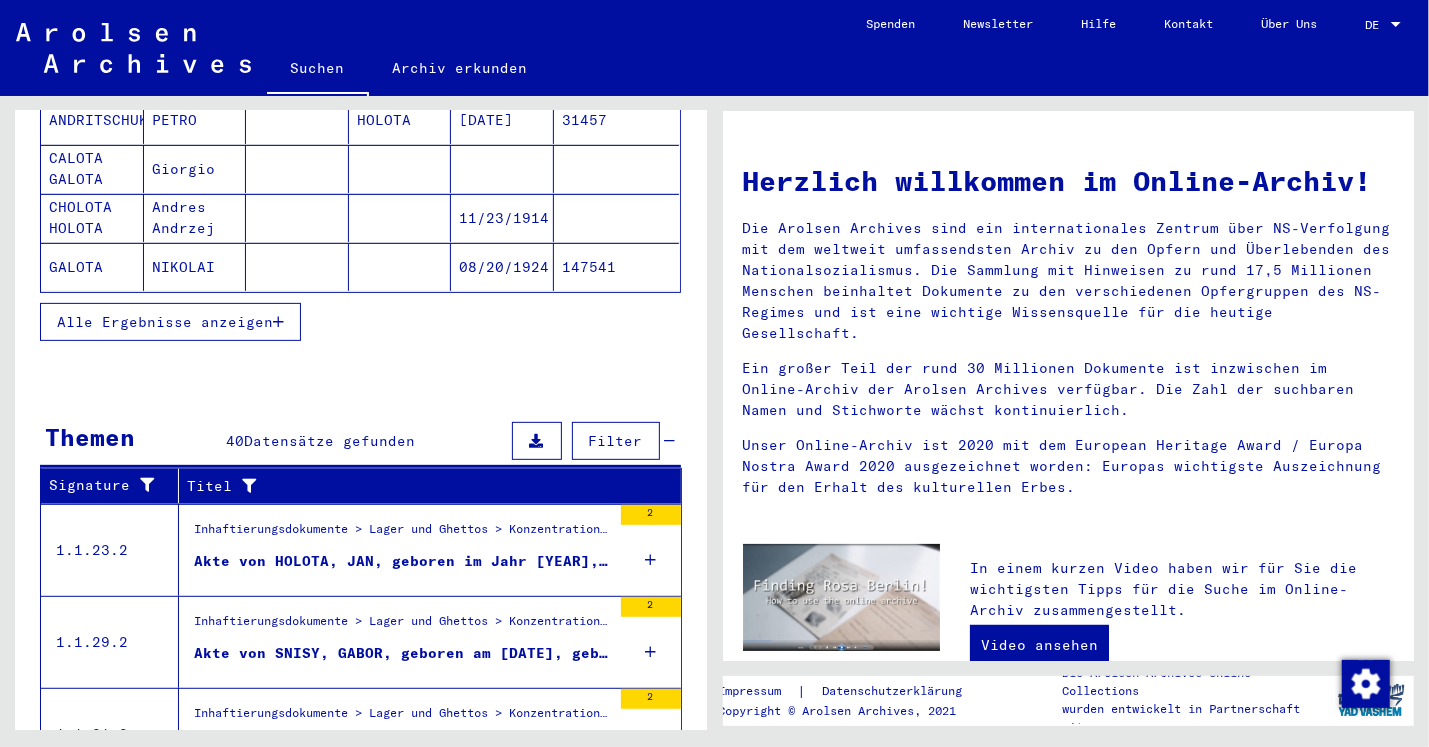 scroll, scrollTop: 396, scrollLeft: 0, axis: vertical 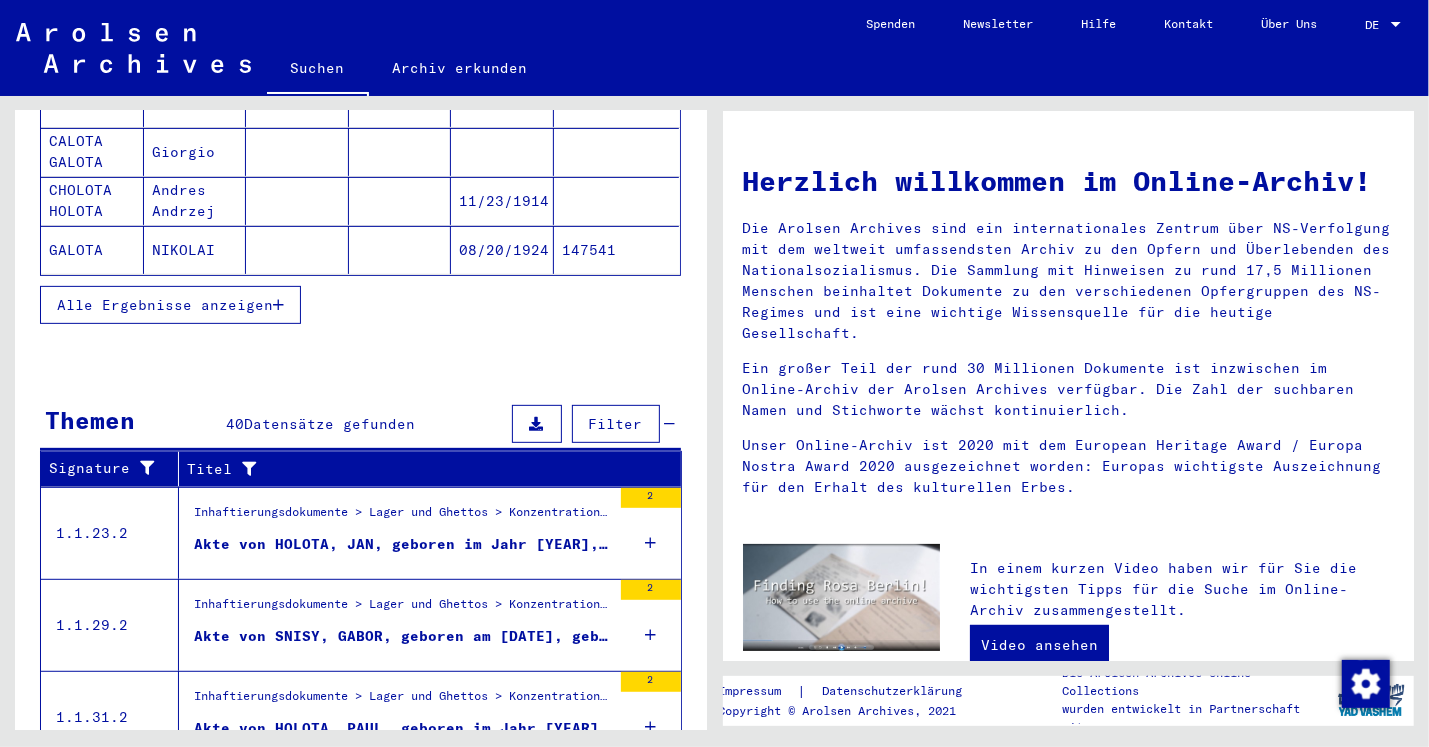click at bounding box center [650, 543] 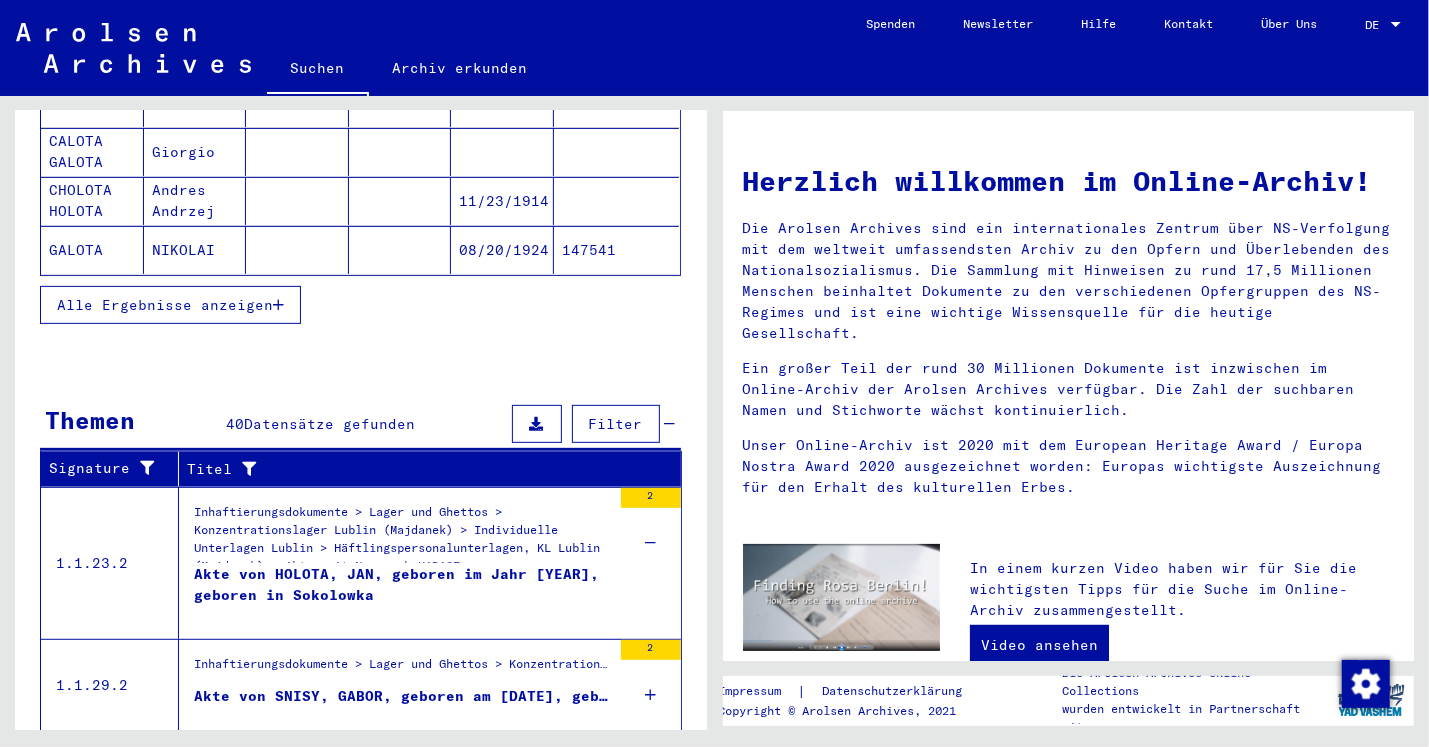 click on "2" at bounding box center (651, 498) 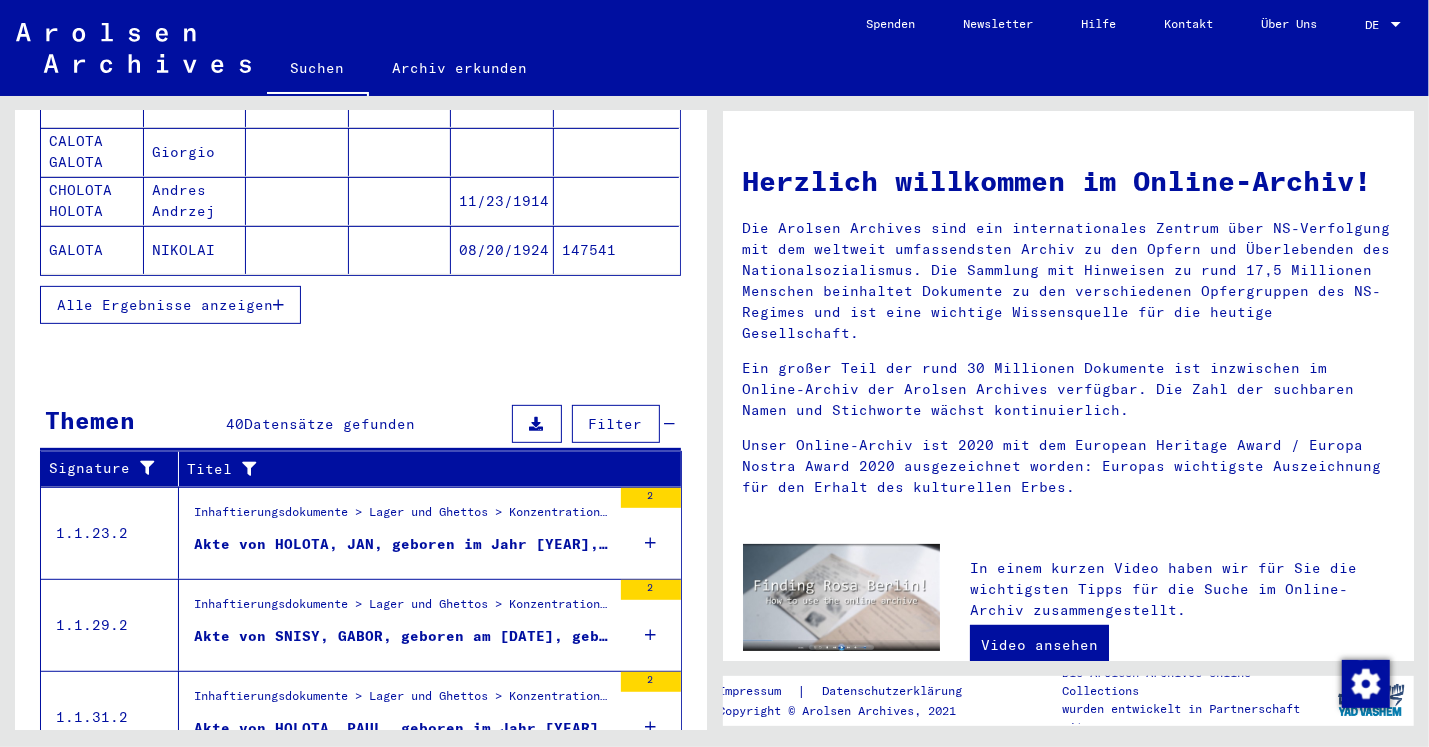 click on "Akte von HOLOTA, JAN, geboren im Jahr [YEAR], geboren in Sokolowka" at bounding box center (402, 544) 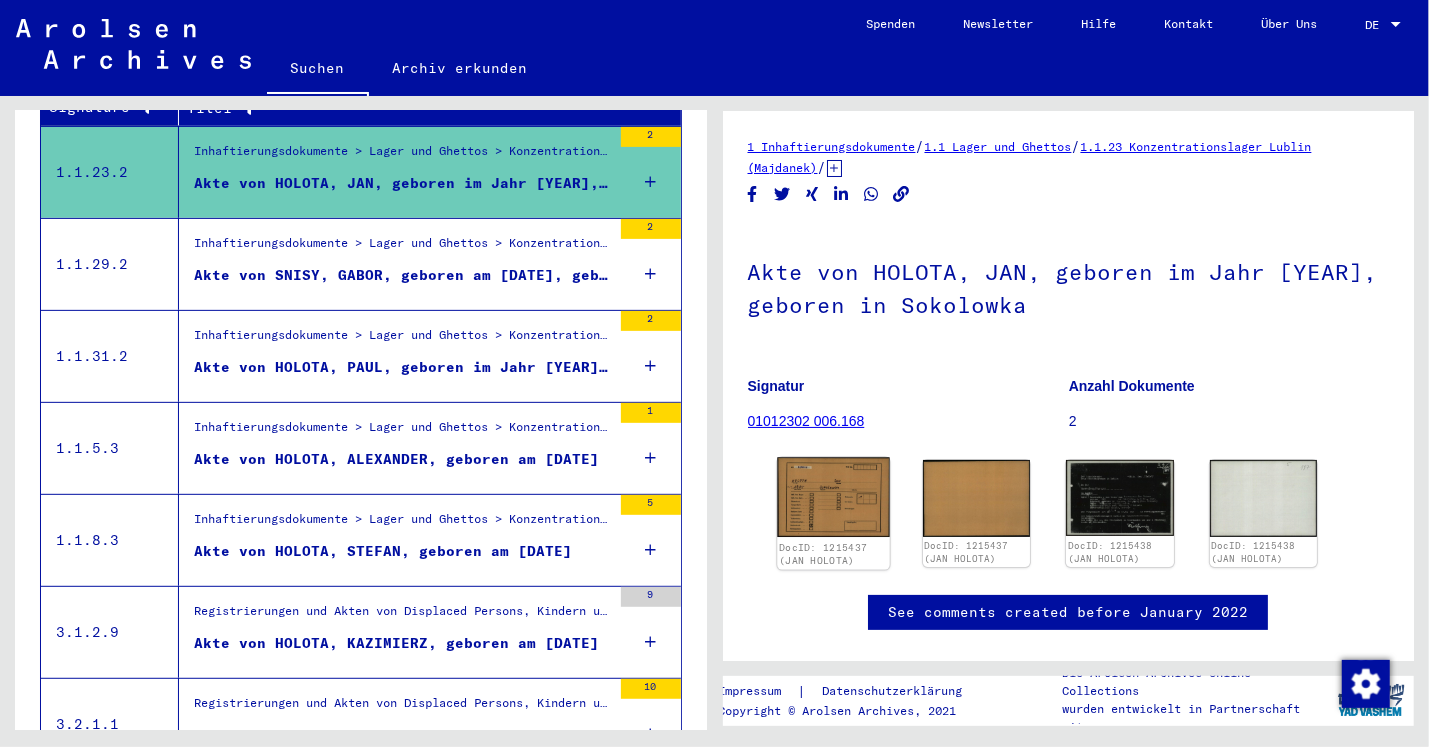 click 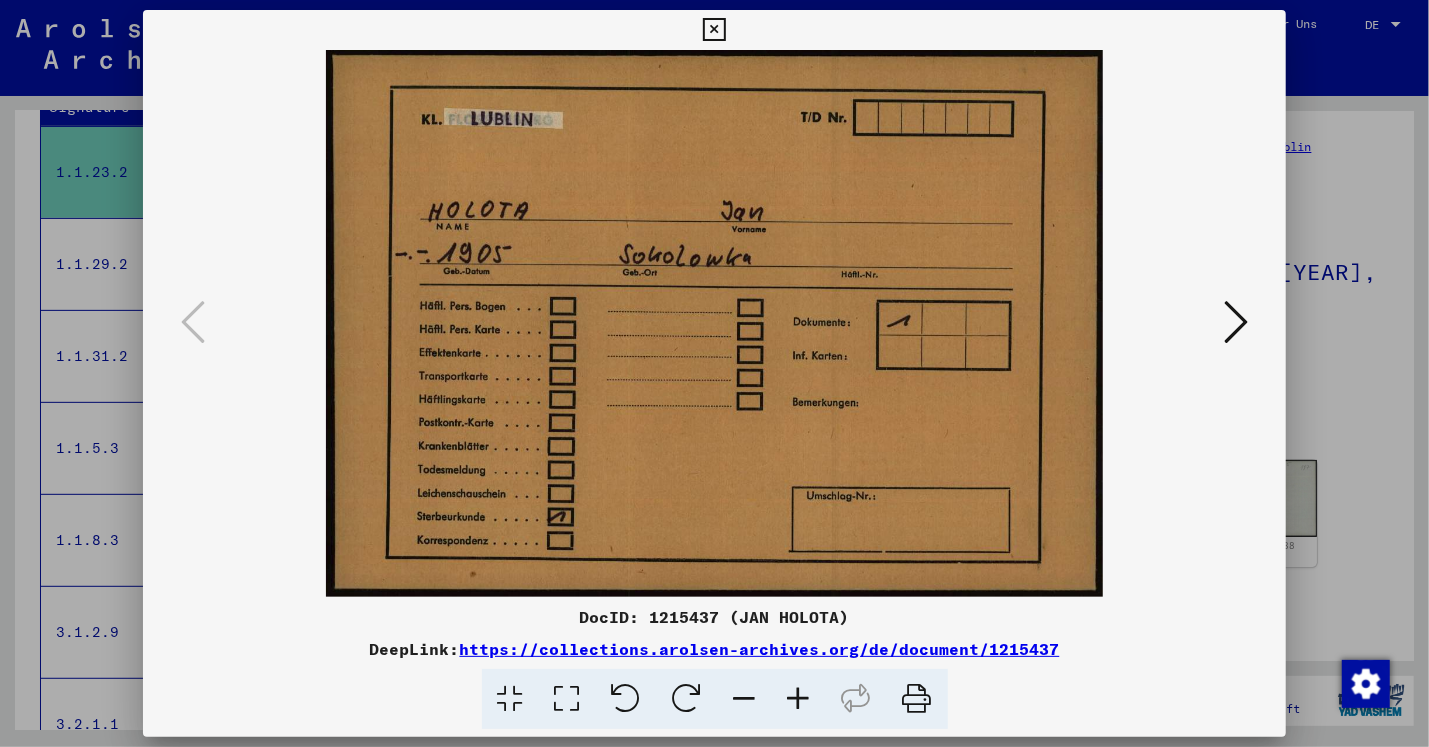 click at bounding box center (1236, 322) 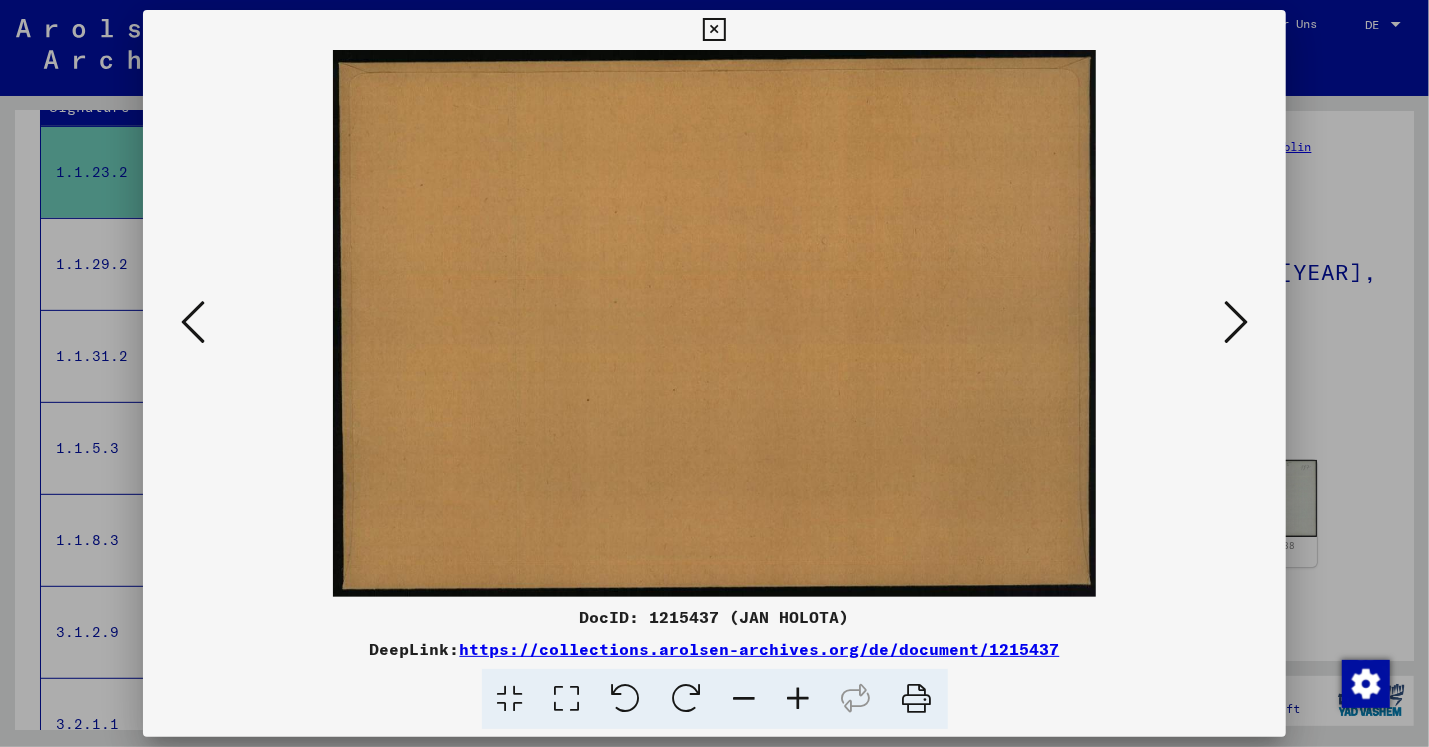 click at bounding box center (1236, 322) 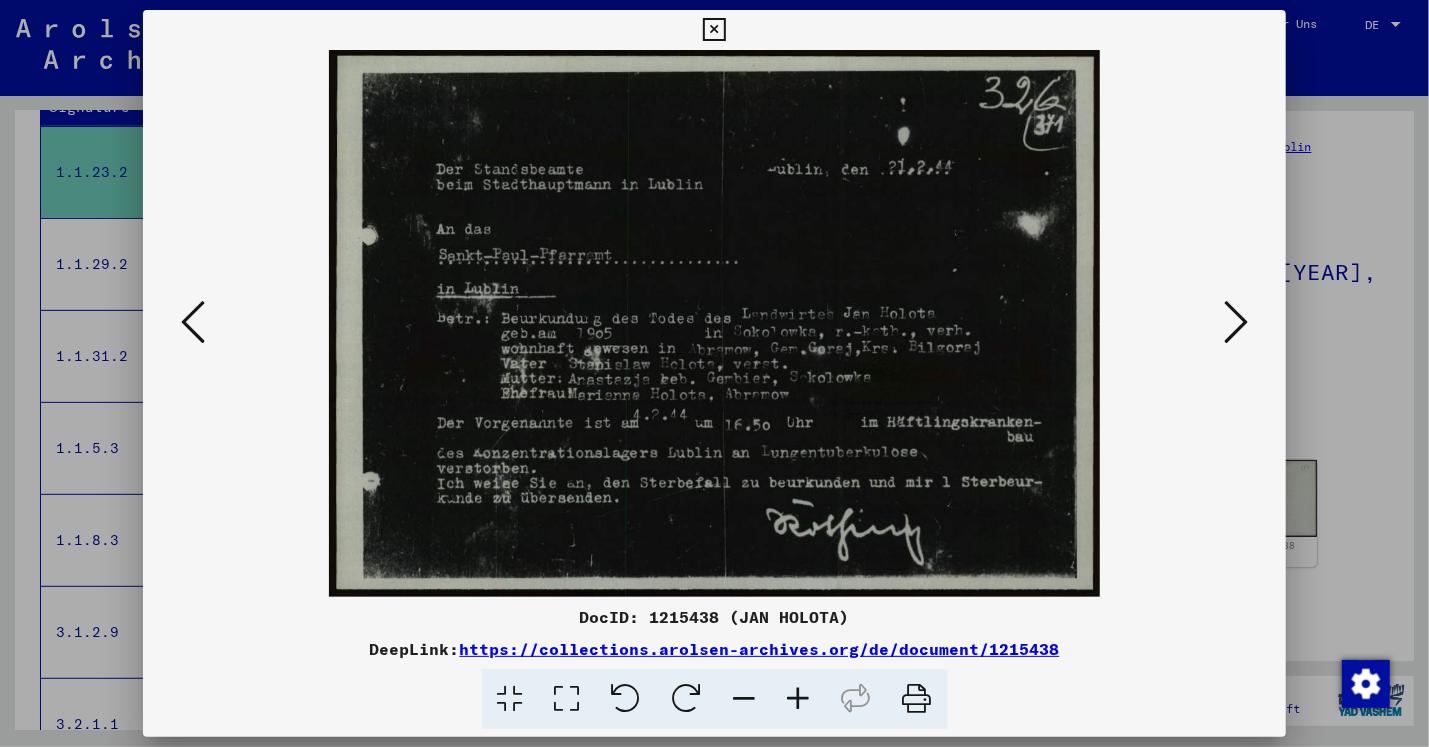 click at bounding box center (714, 30) 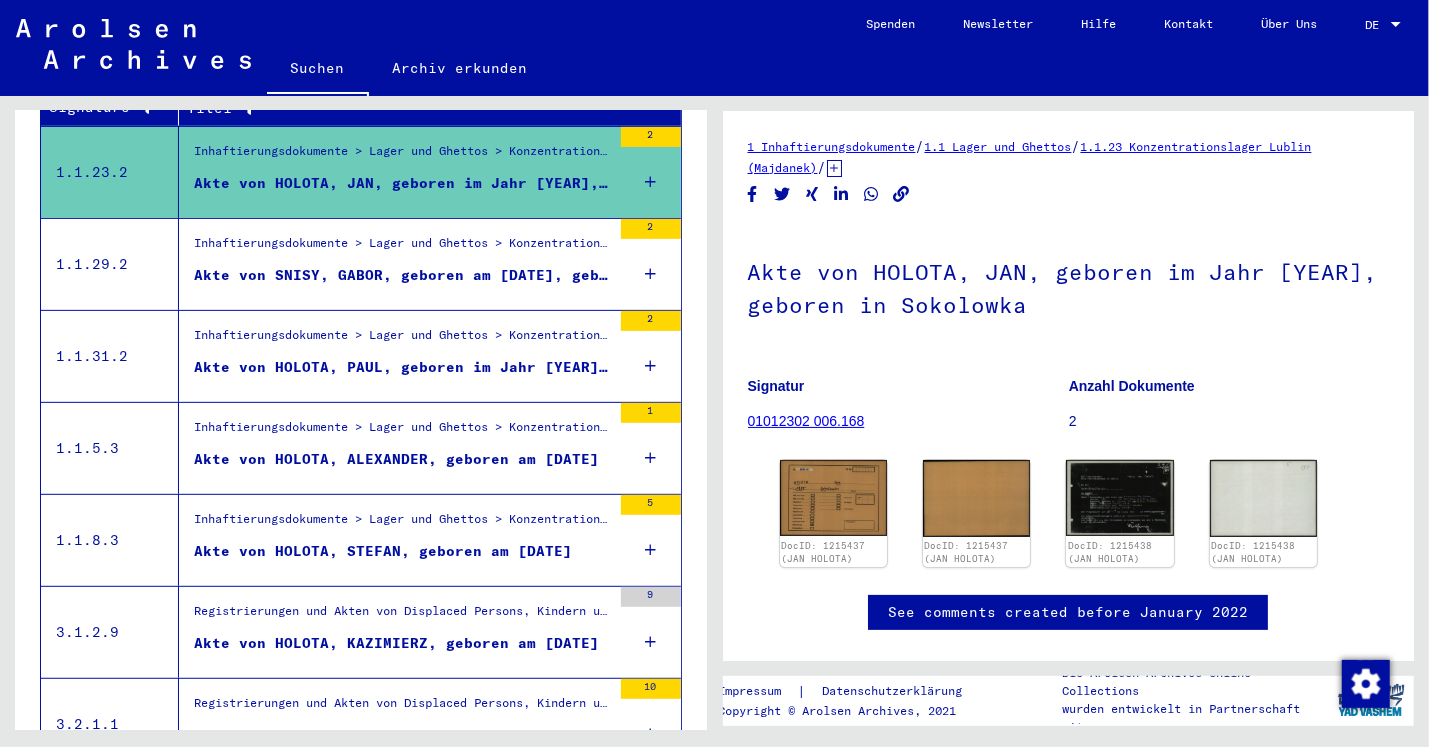 click on "Akte von HOLOTA, KAZIMIERZ, geboren am [DATE]" at bounding box center [396, 643] 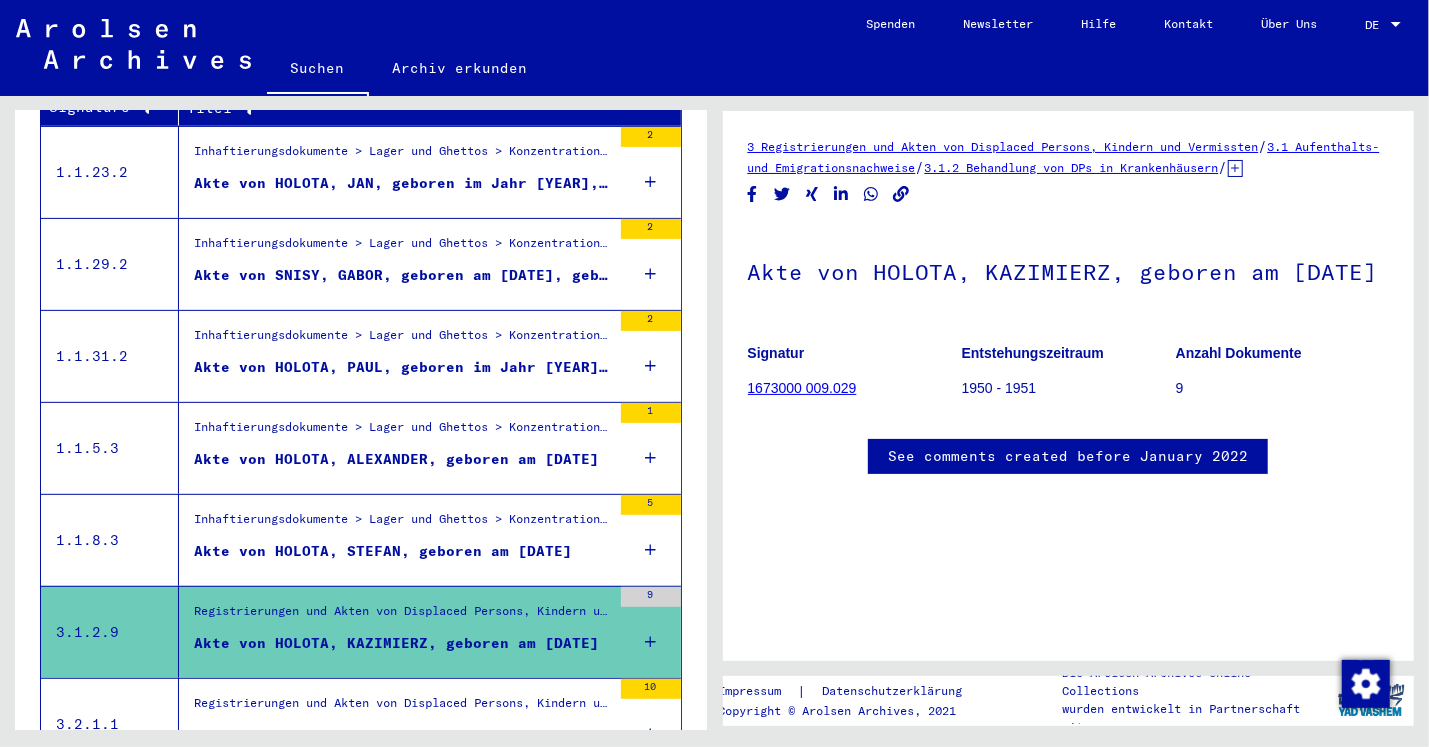 scroll, scrollTop: 0, scrollLeft: 0, axis: both 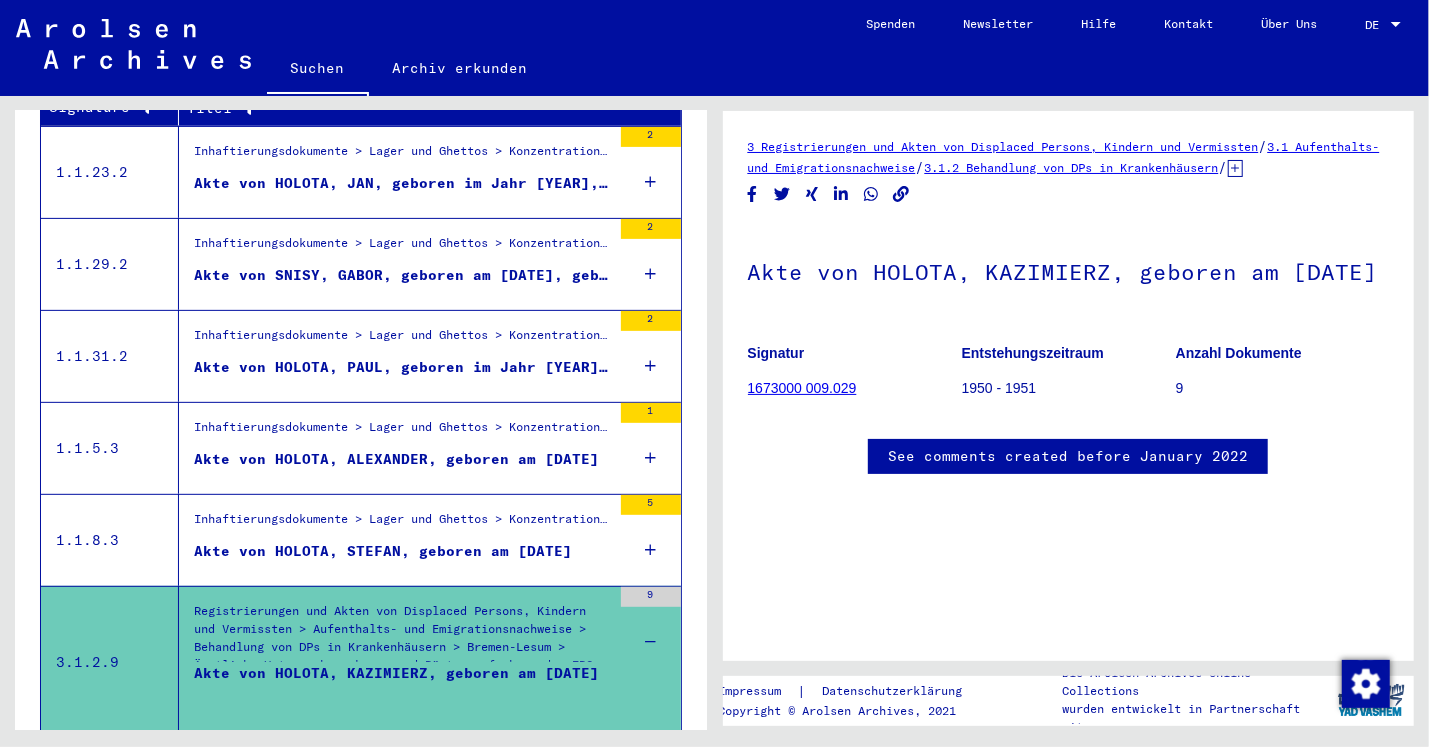 click on "Akte von HOLOTA, KAZIMIERZ, geboren am [DATE]" at bounding box center [396, 693] 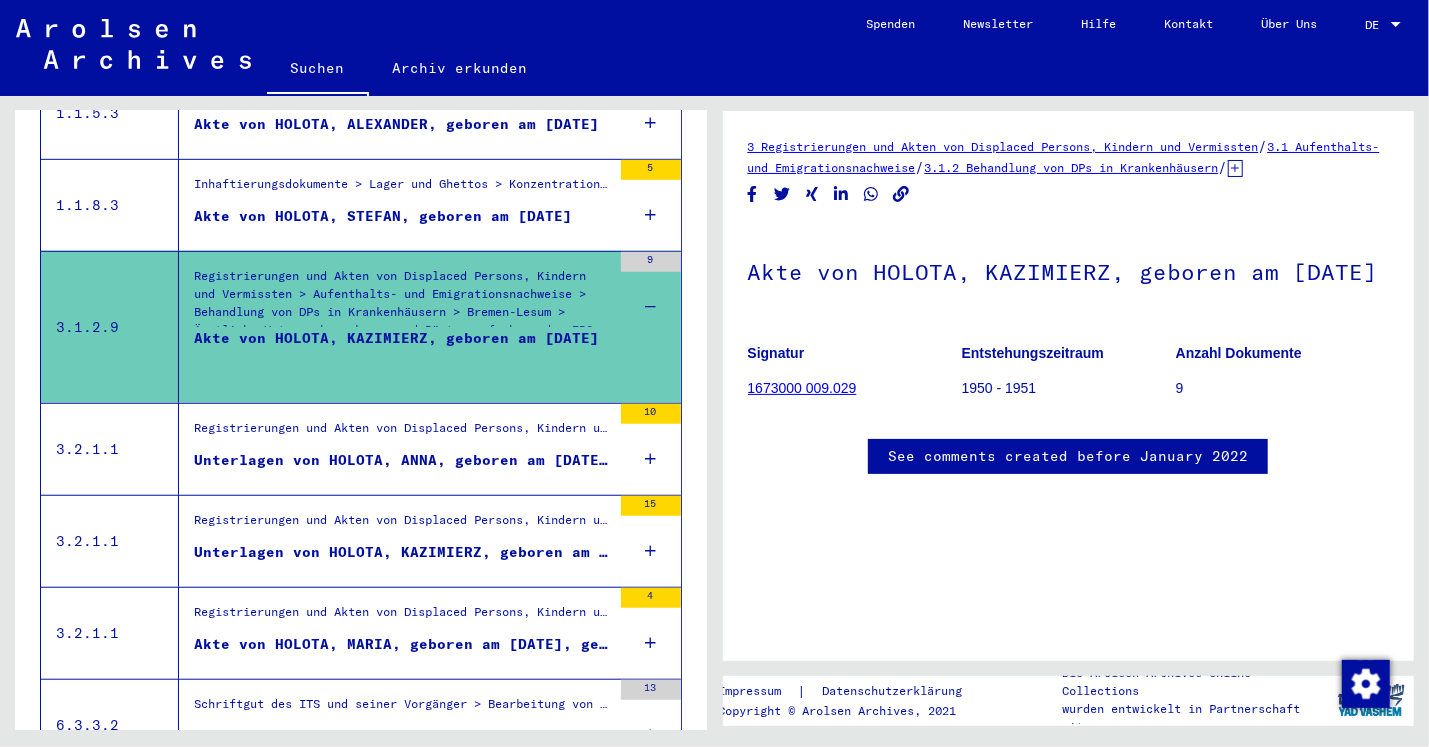 scroll, scrollTop: 734, scrollLeft: 0, axis: vertical 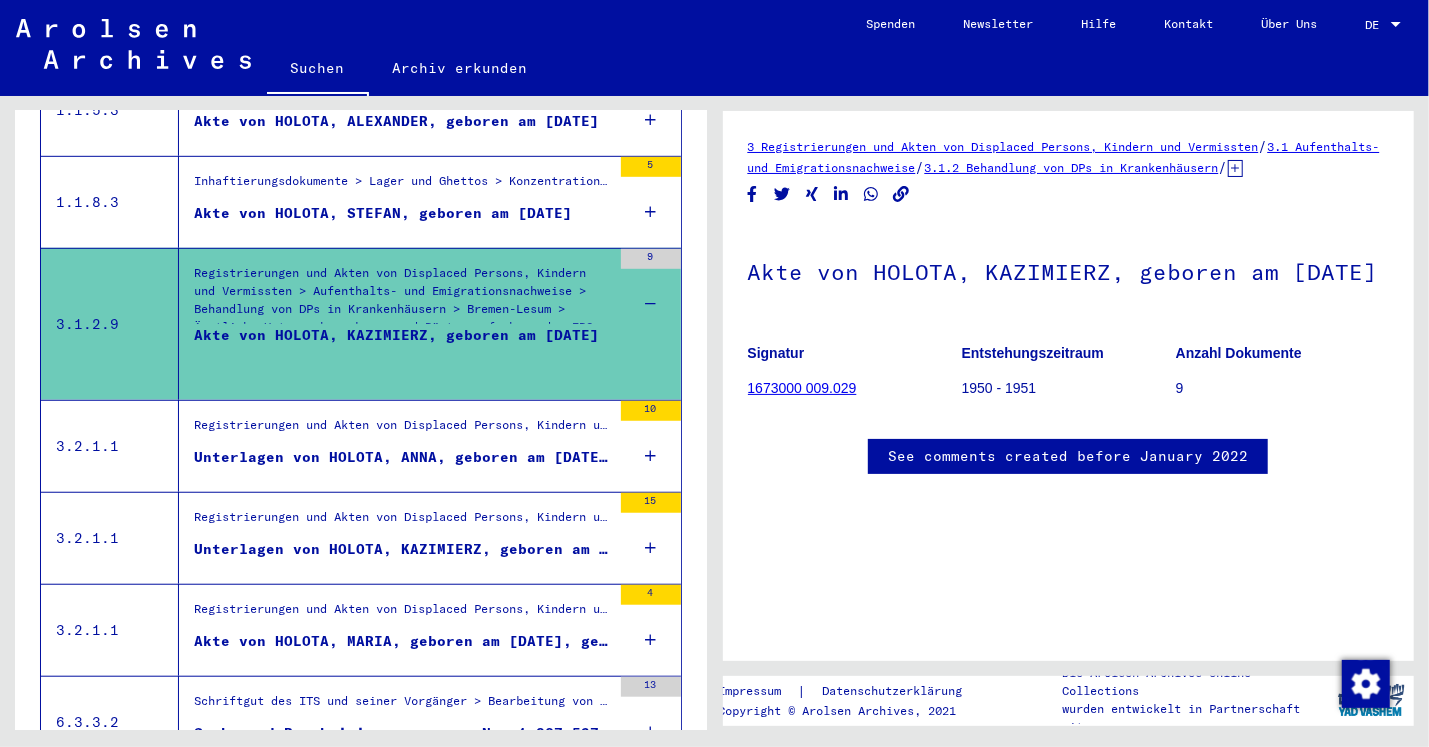 click on "Unterlagen von HOLOTA, KAZIMIERZ, geboren am [DATE], geboren in Sosnowiec und von weiteren Personen" at bounding box center [402, 549] 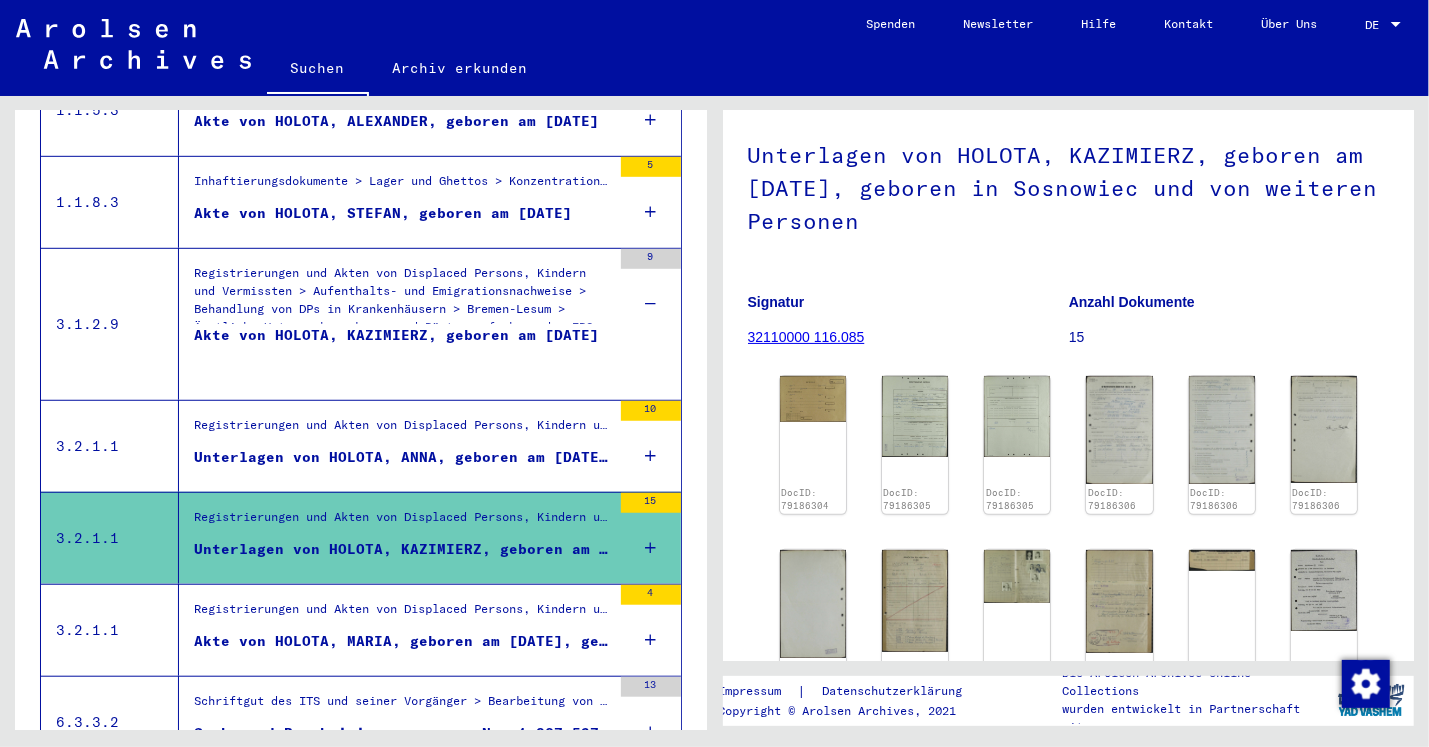 scroll, scrollTop: 242, scrollLeft: 0, axis: vertical 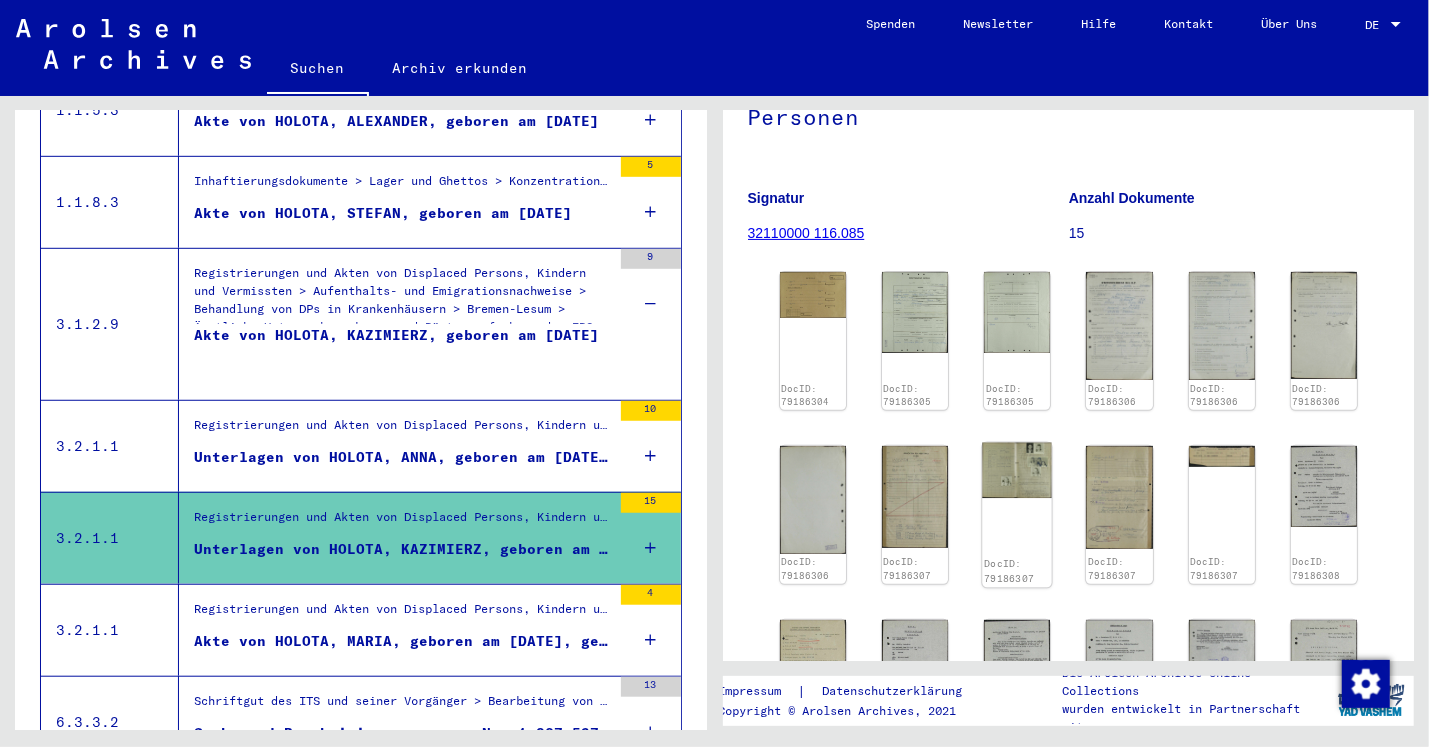 click 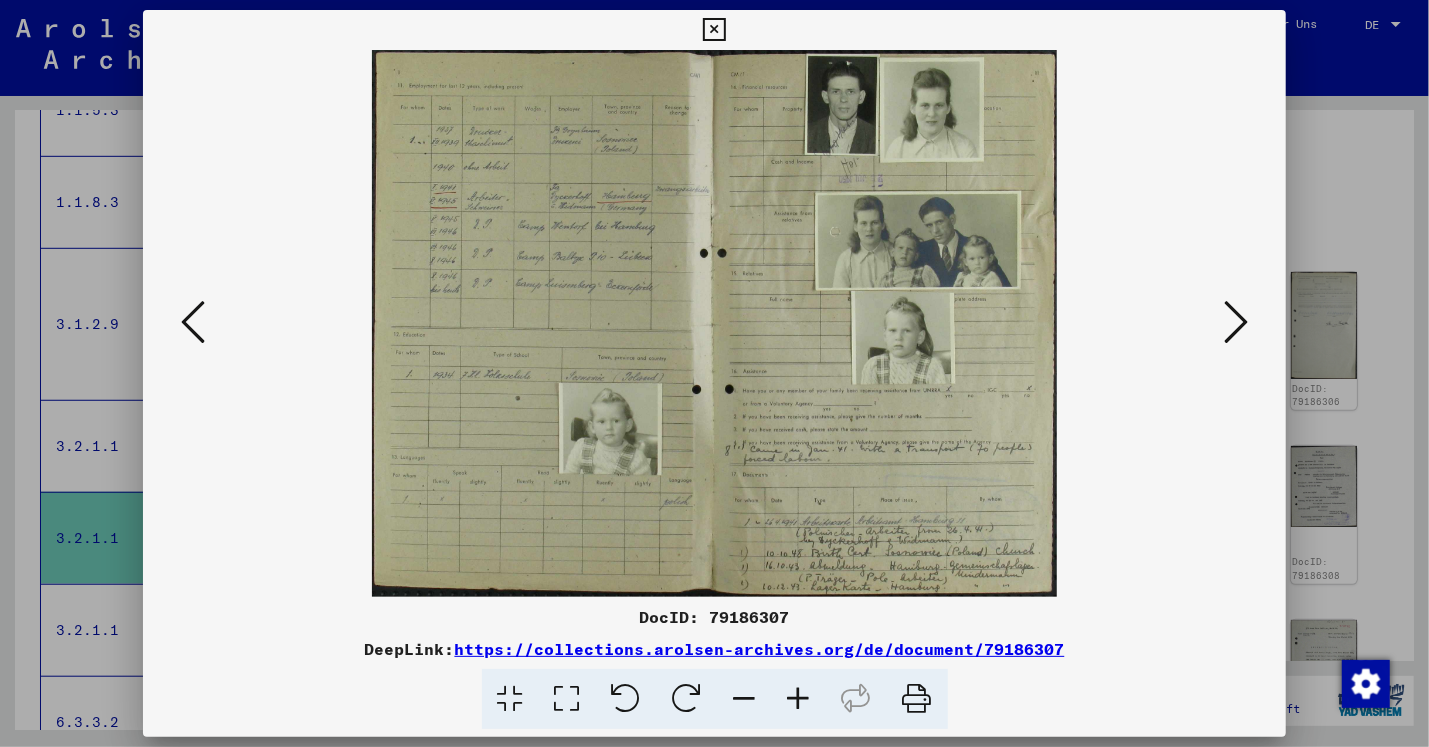 click at bounding box center [193, 322] 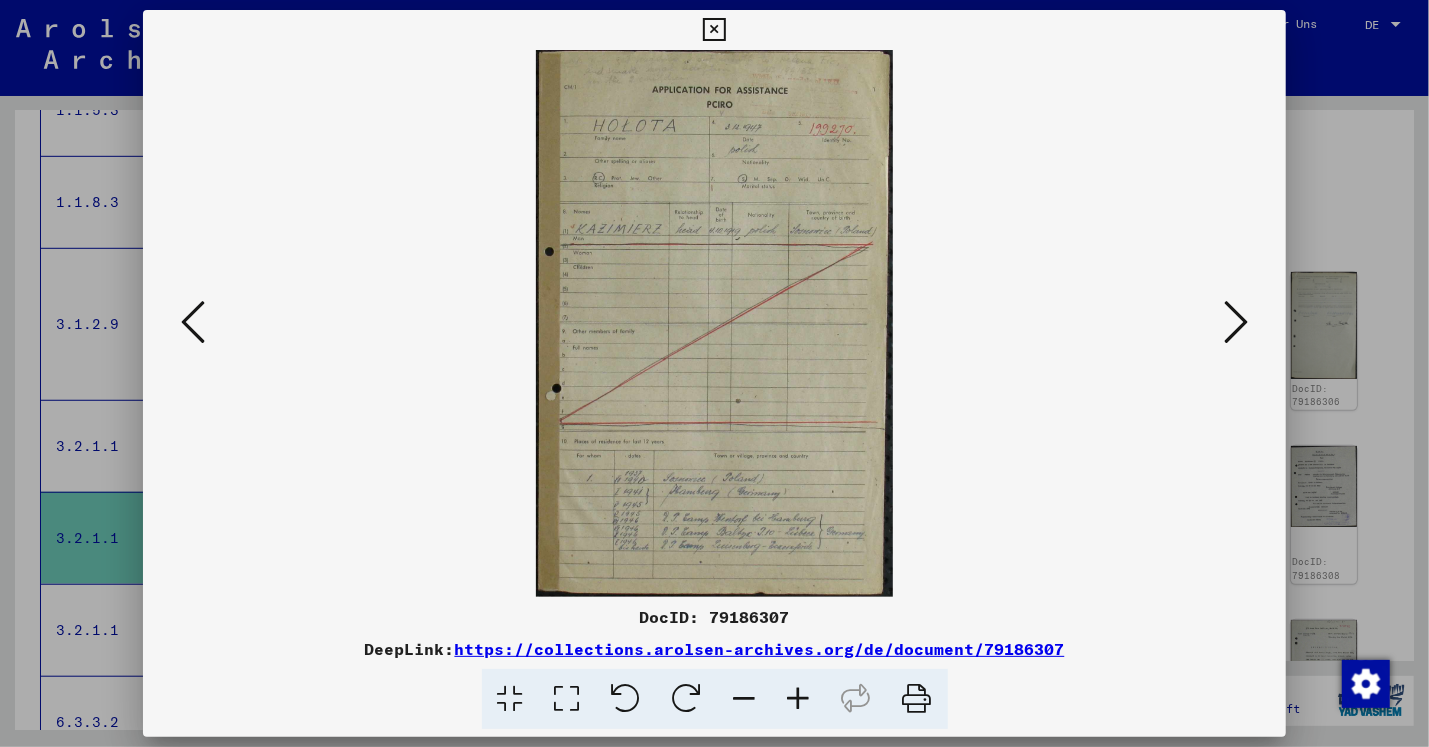 click at bounding box center [714, 30] 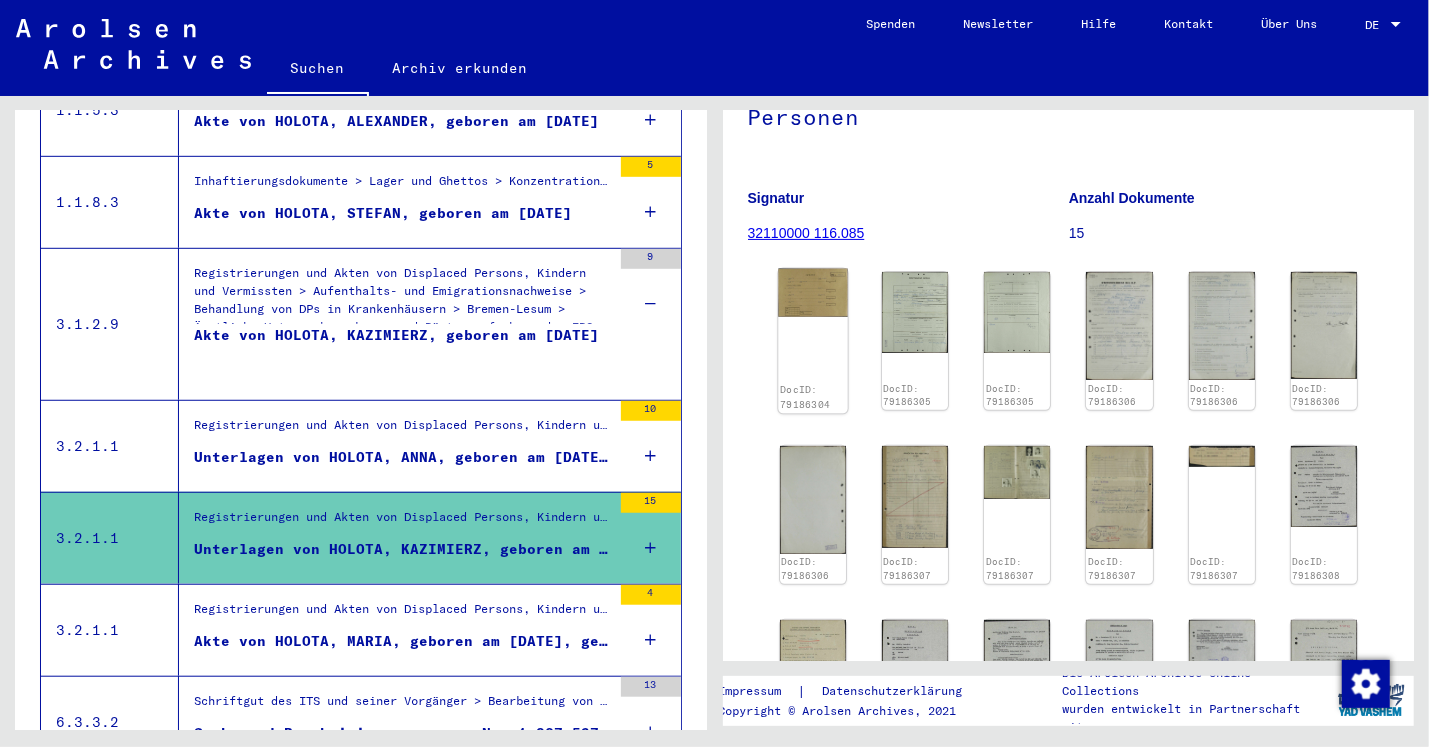 click 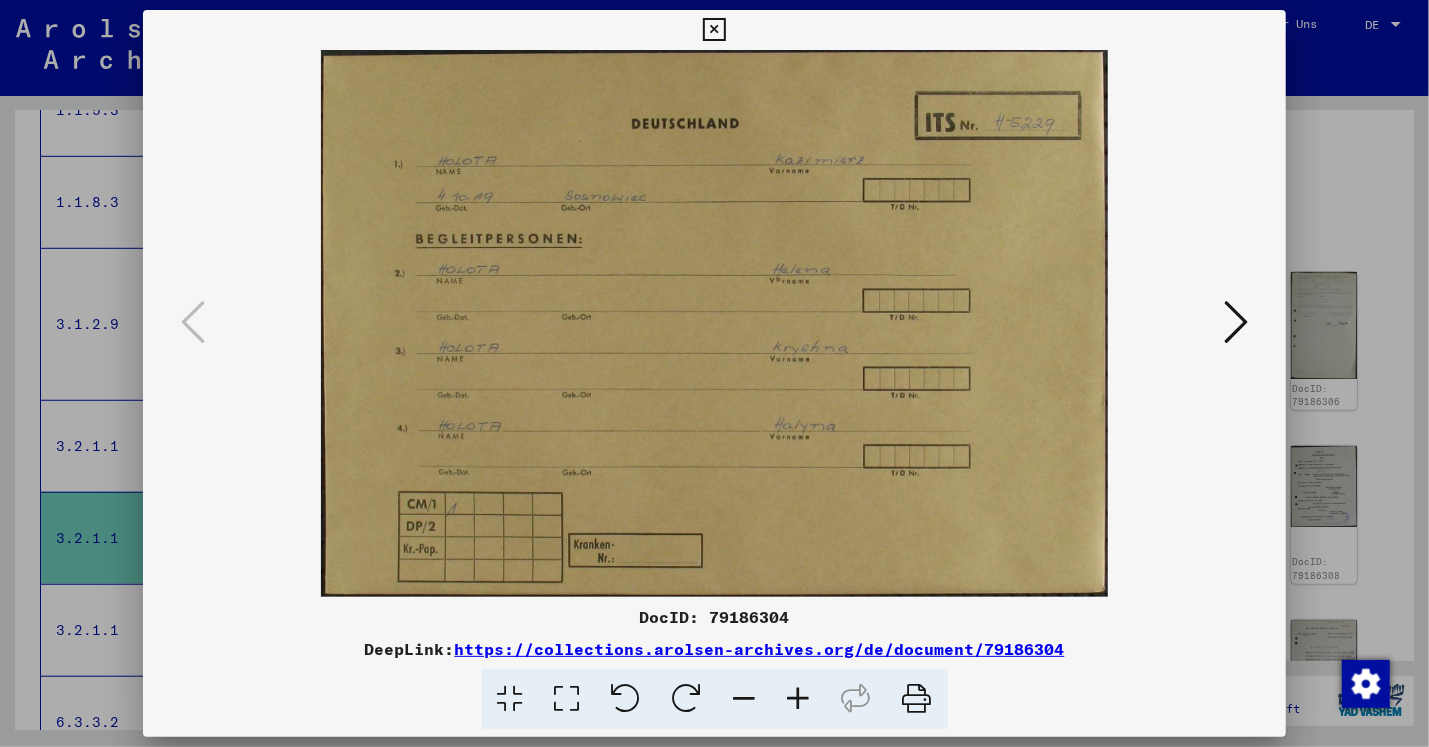 click on "DocID: 79186304" at bounding box center [714, 617] 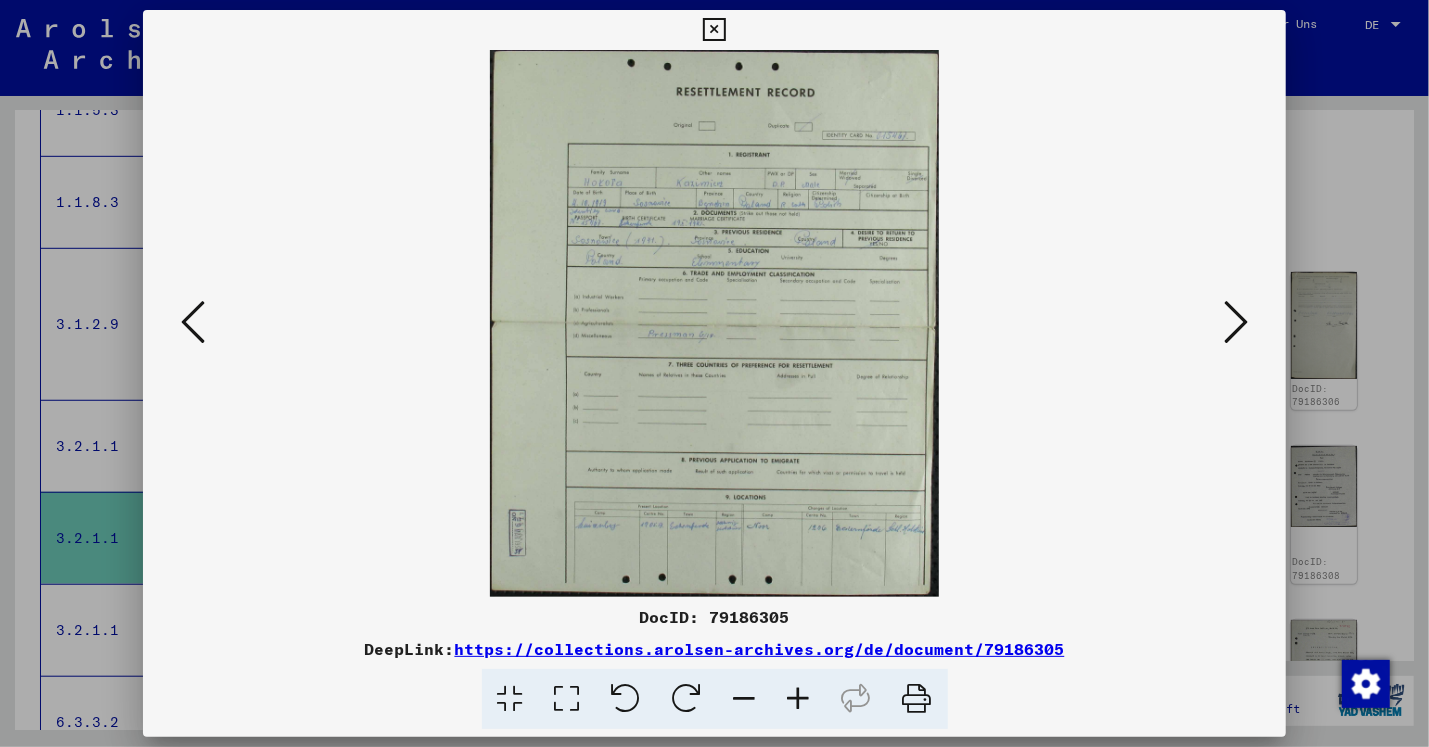 click at bounding box center [917, 699] 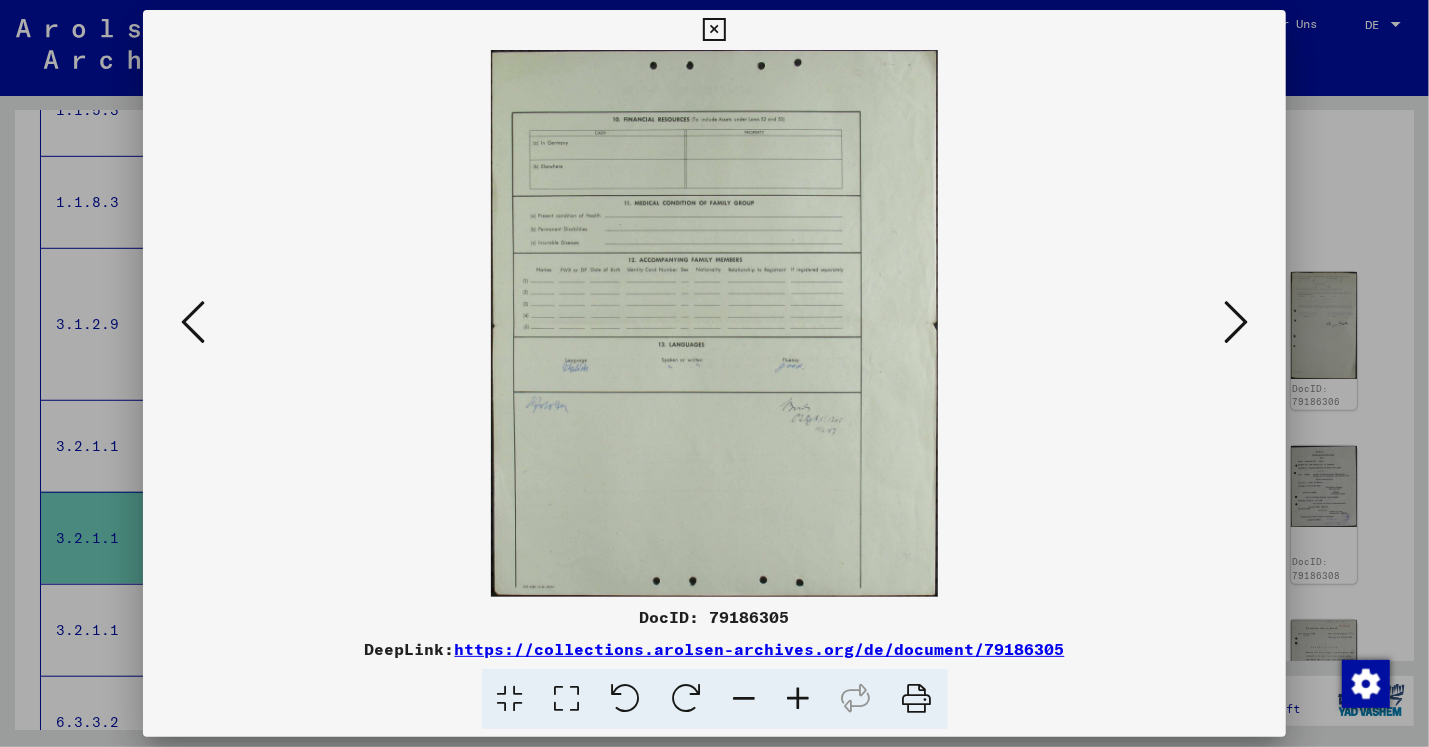 click at bounding box center [917, 699] 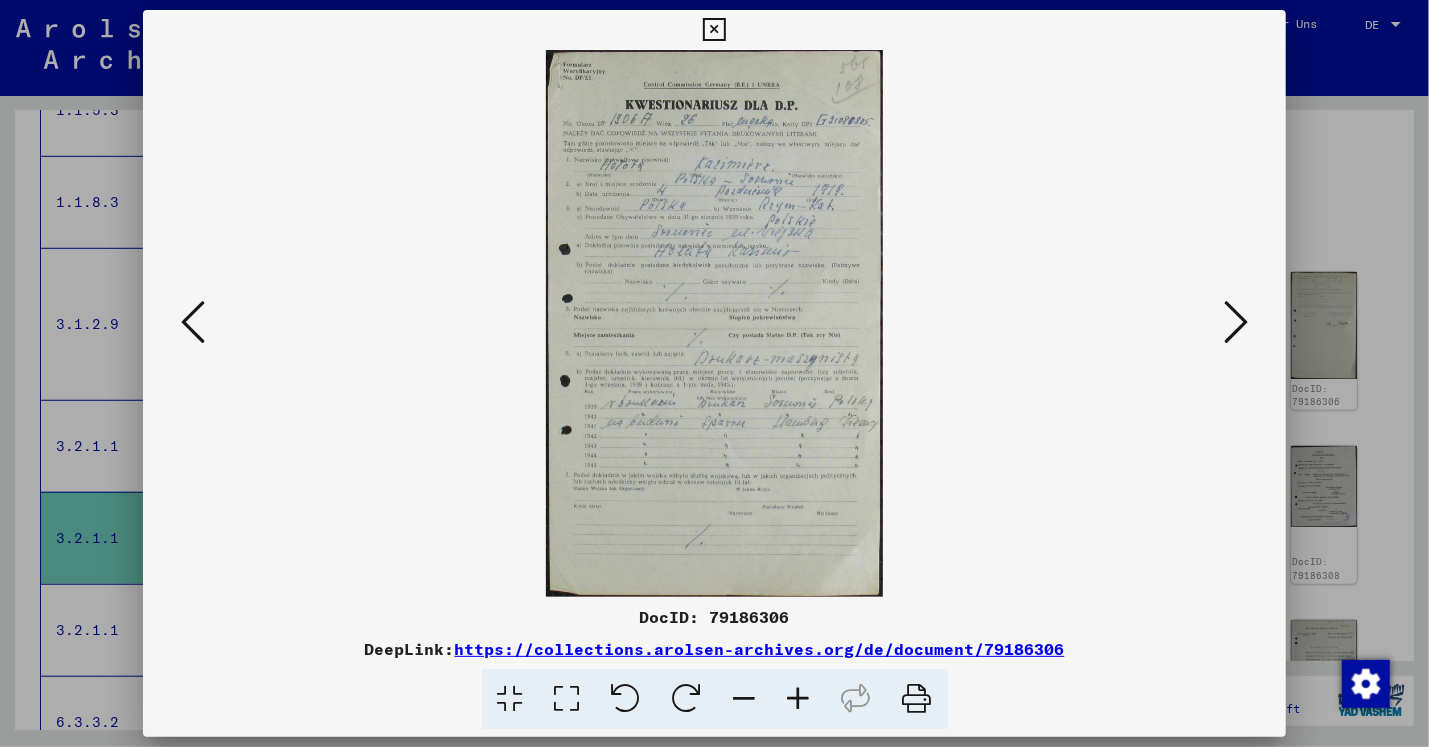click on "DocID: 79186306" at bounding box center (714, 617) 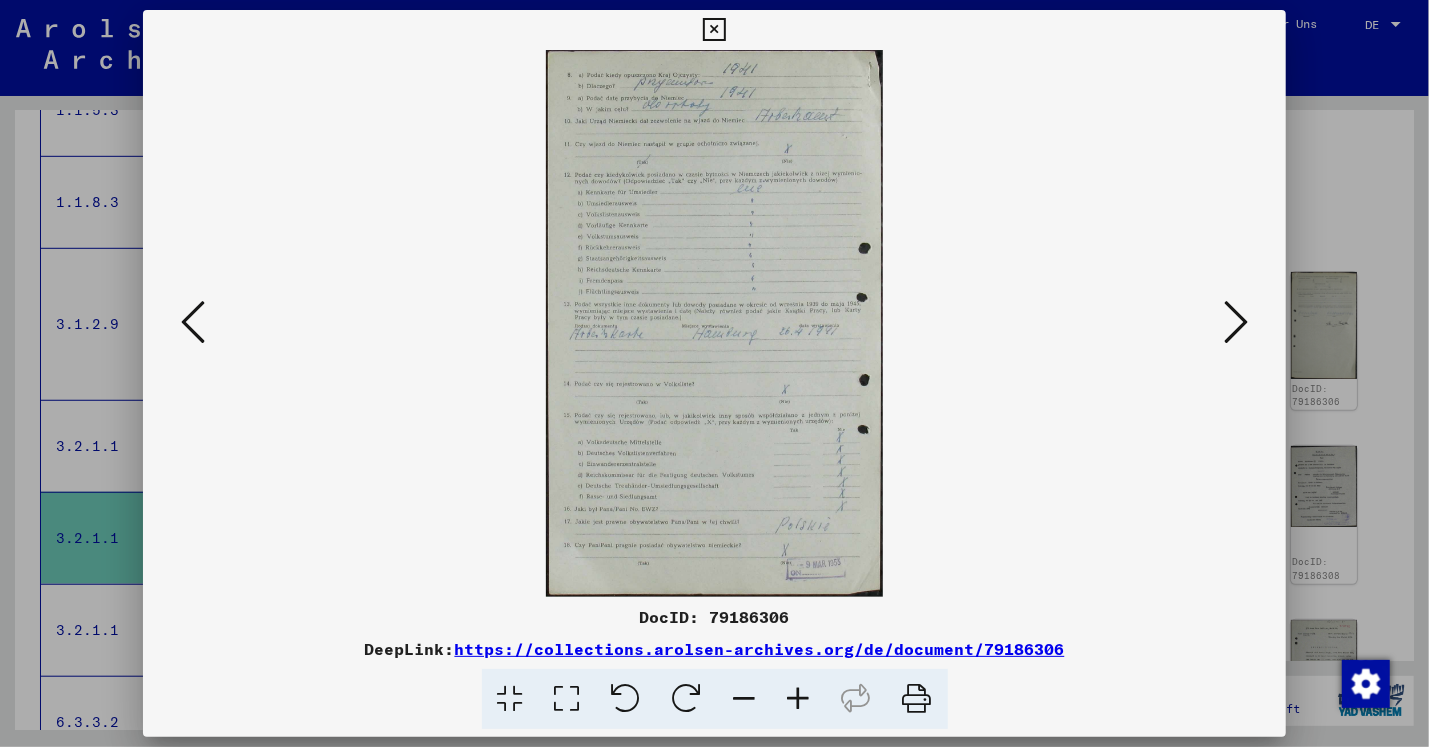 type 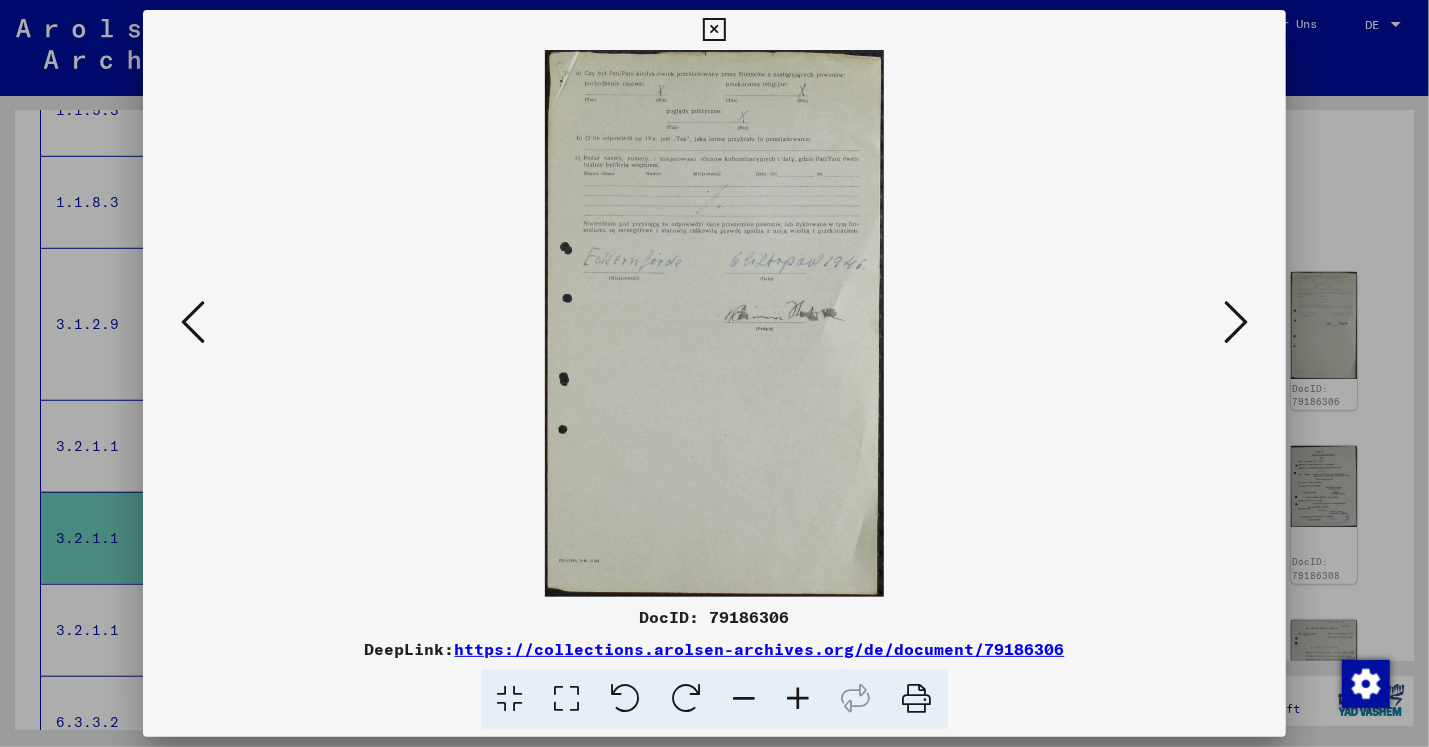 click at bounding box center [917, 699] 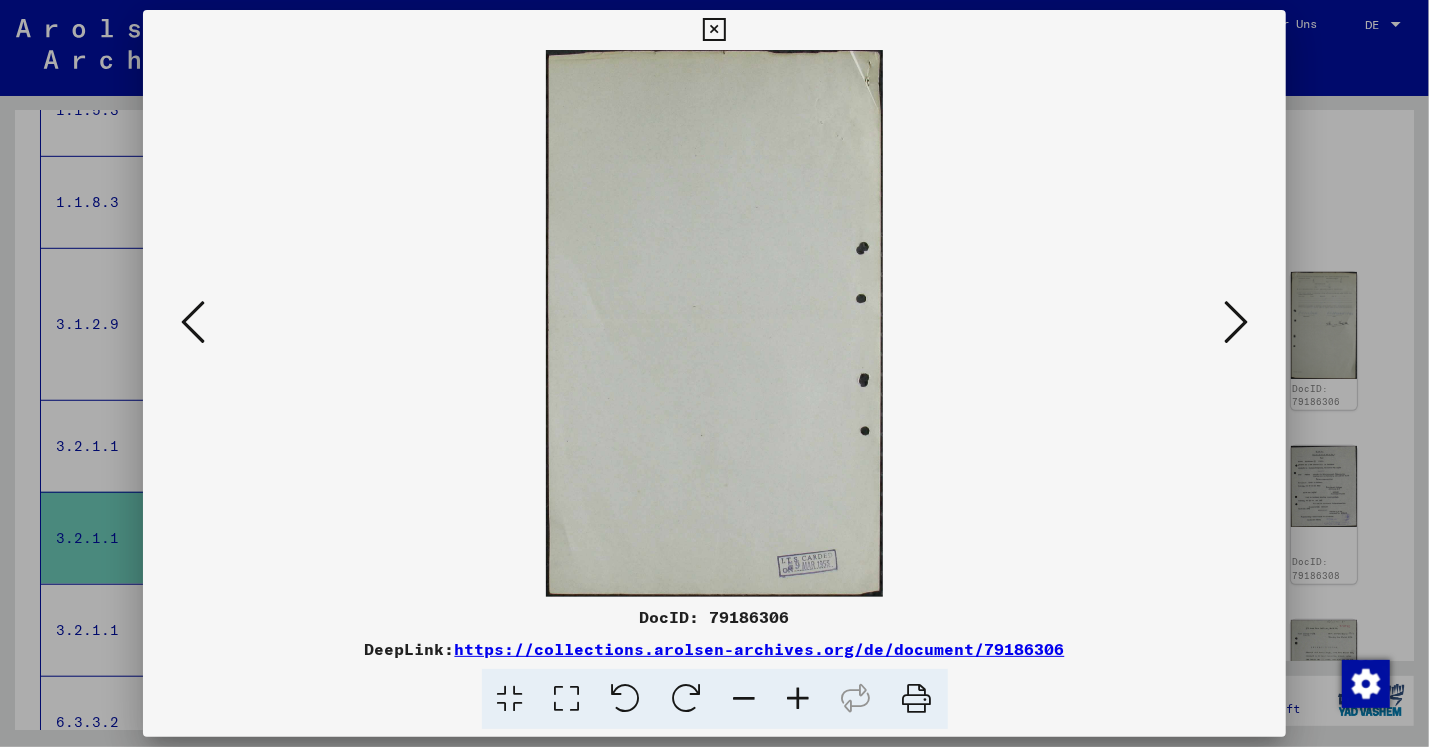 click at bounding box center (1236, 322) 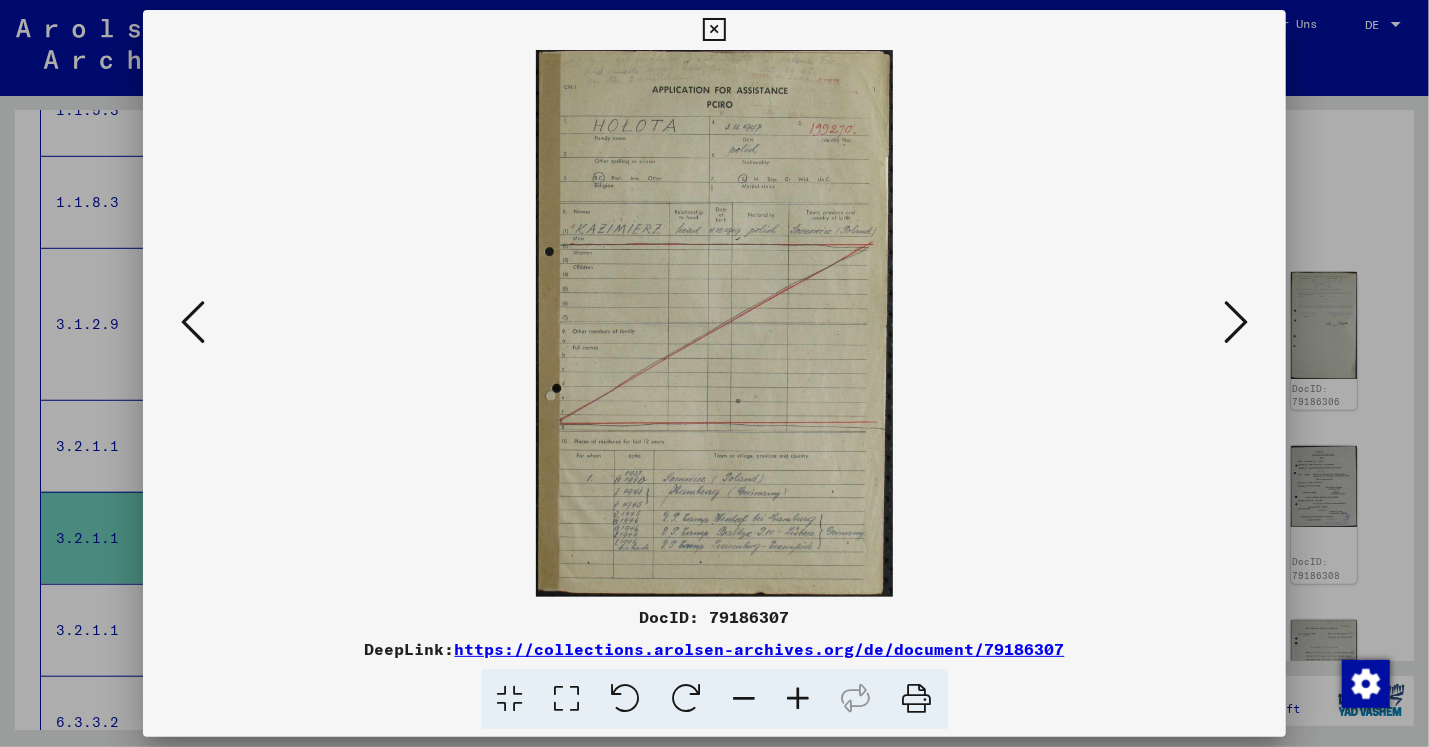 click on "DocID: 79186307" at bounding box center (714, 617) 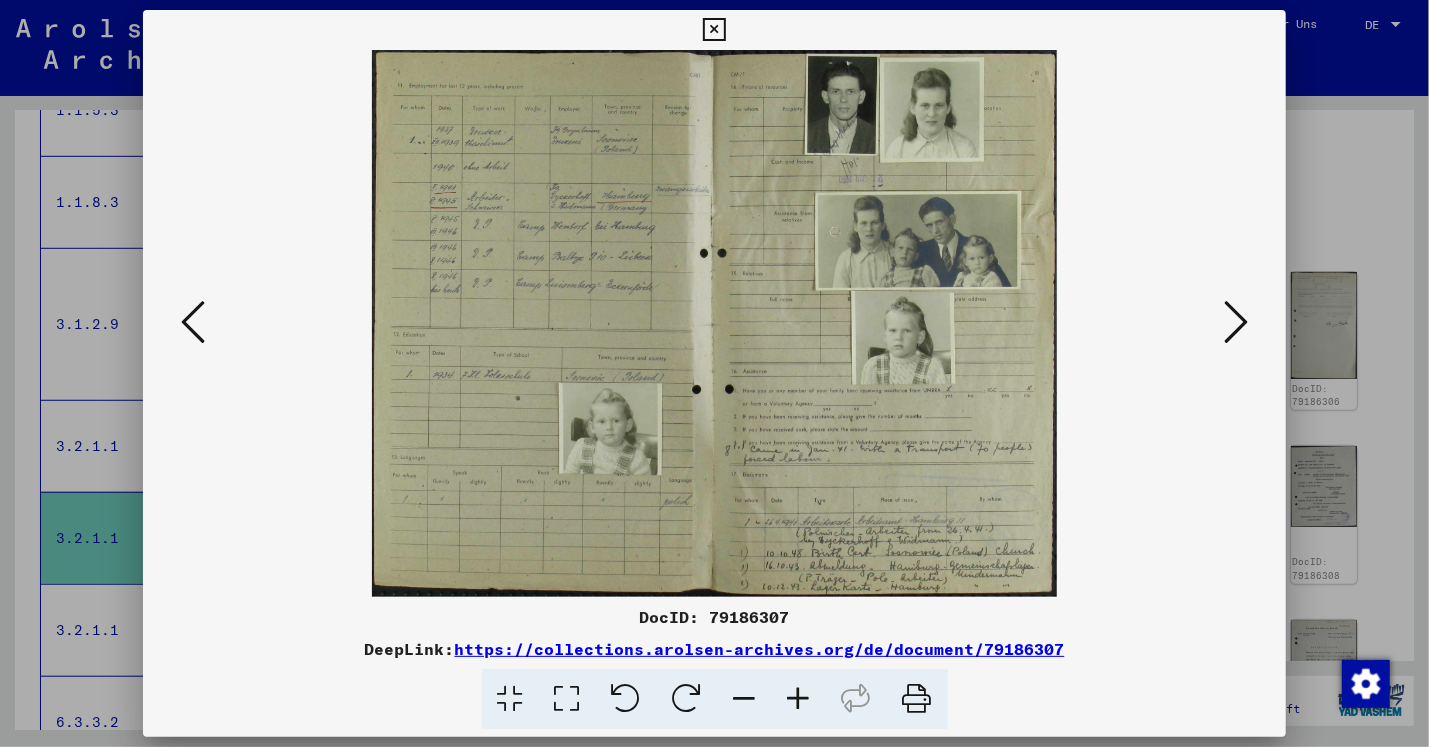 click at bounding box center (917, 699) 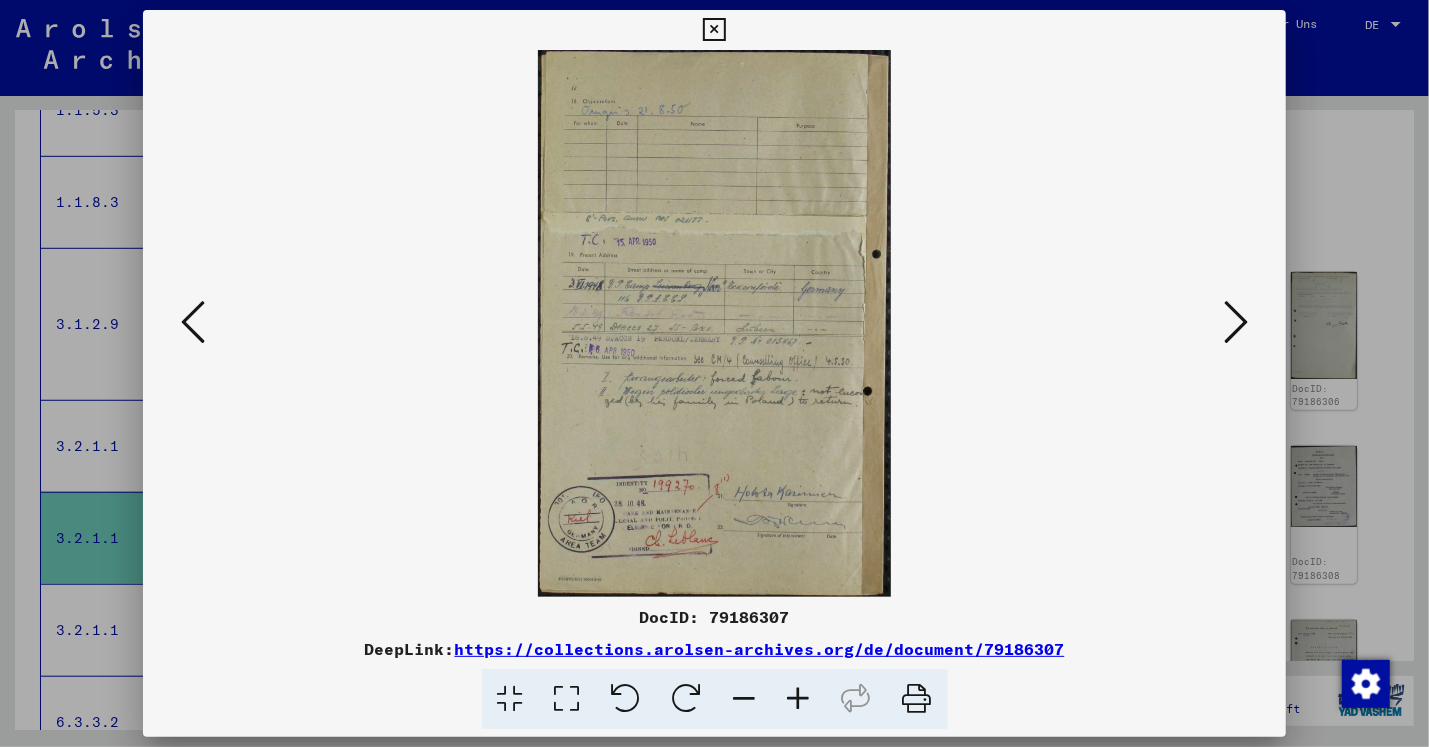 click at bounding box center [917, 699] 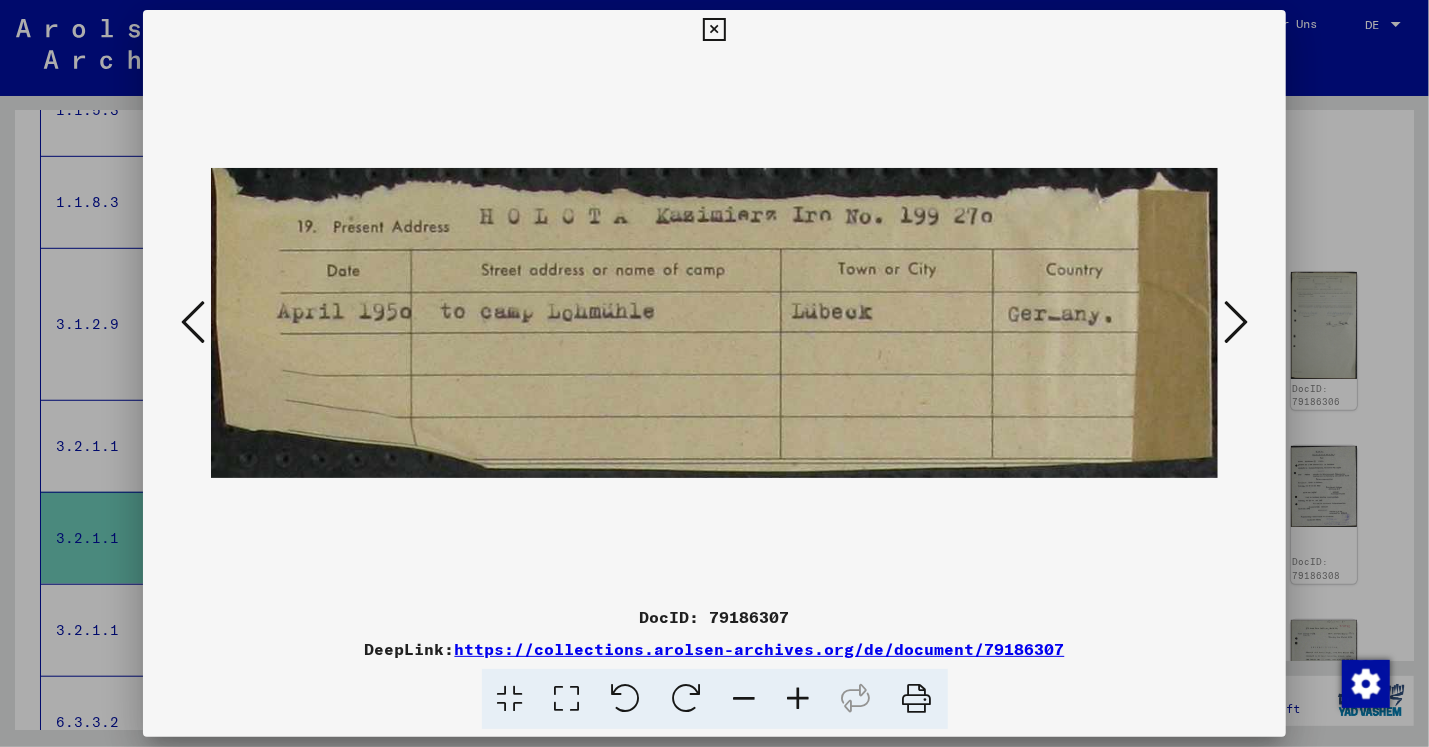 click at bounding box center [917, 699] 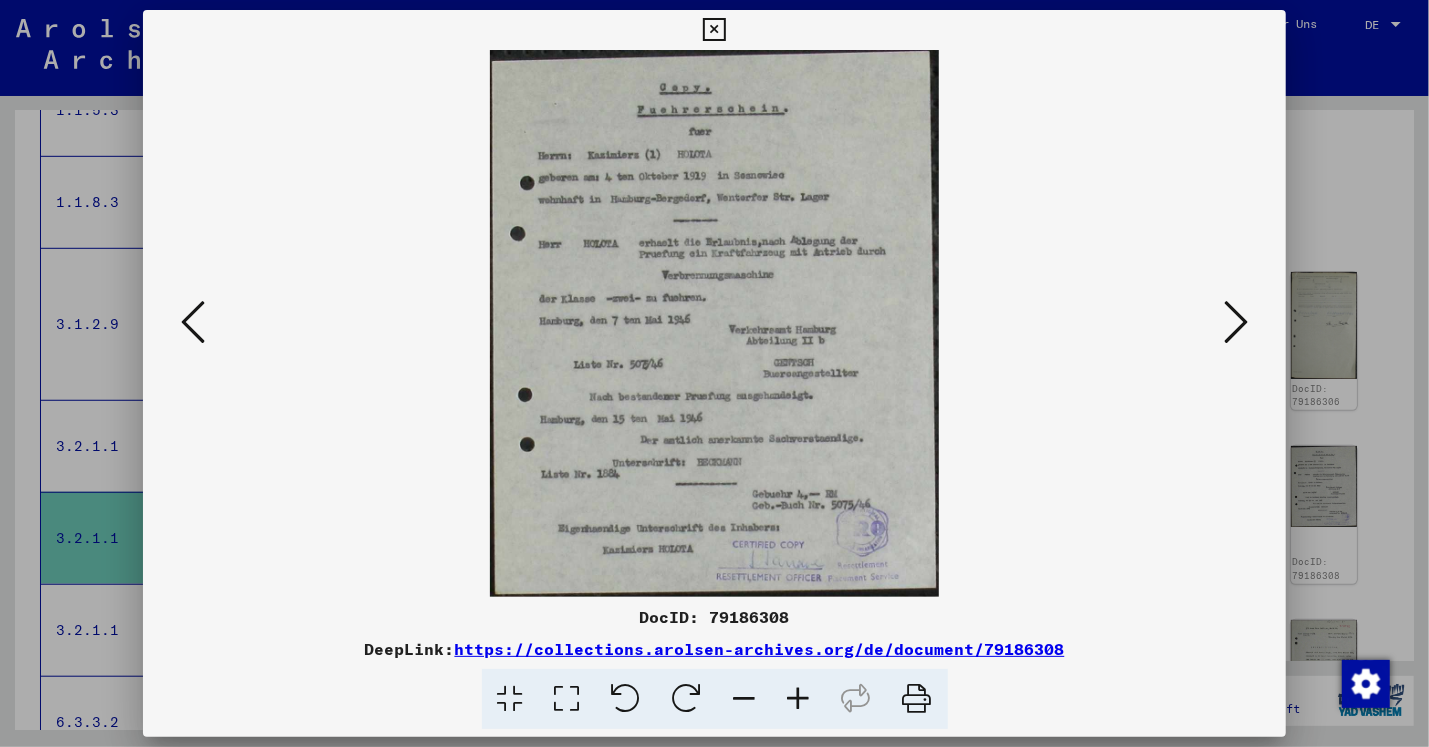 click on "DocID: 79186308" at bounding box center [714, 617] 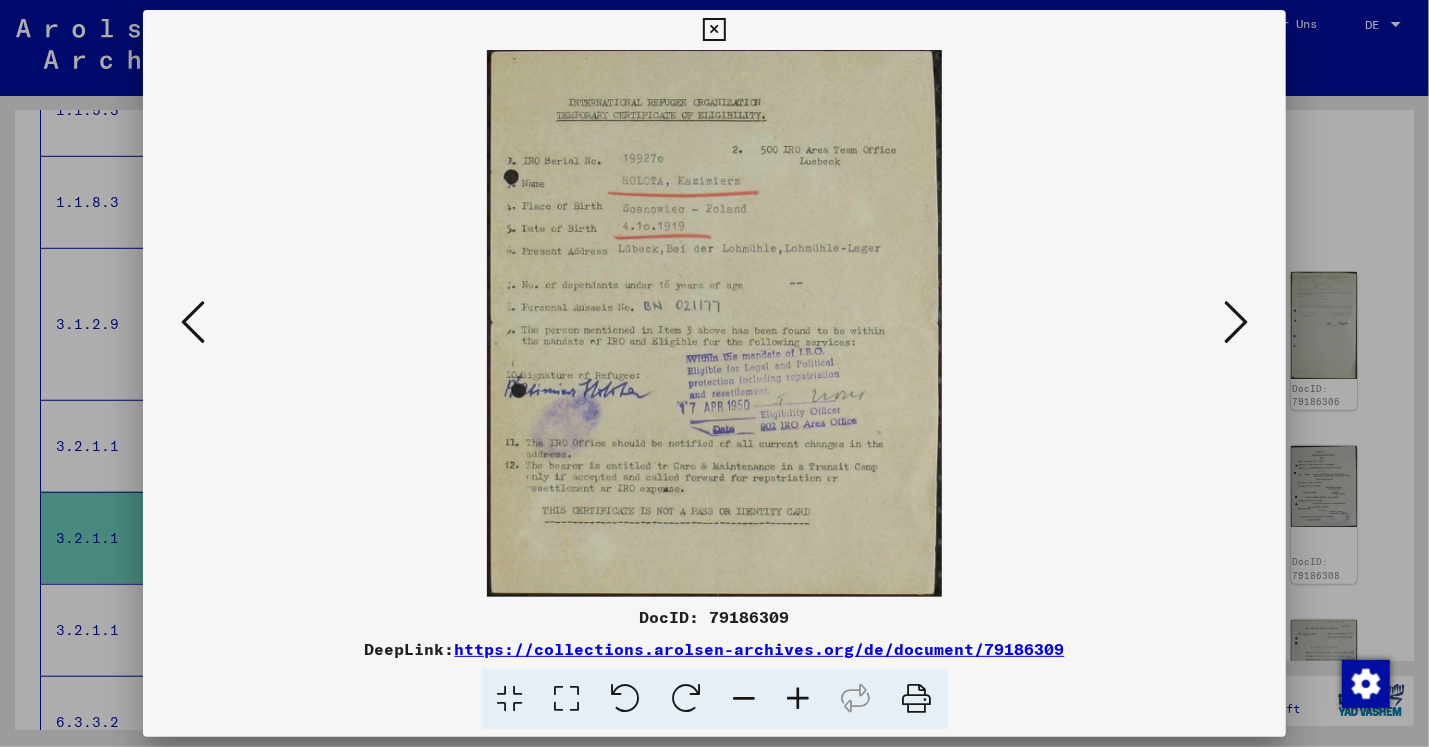 click on "DocID: 79186309" at bounding box center [714, 617] 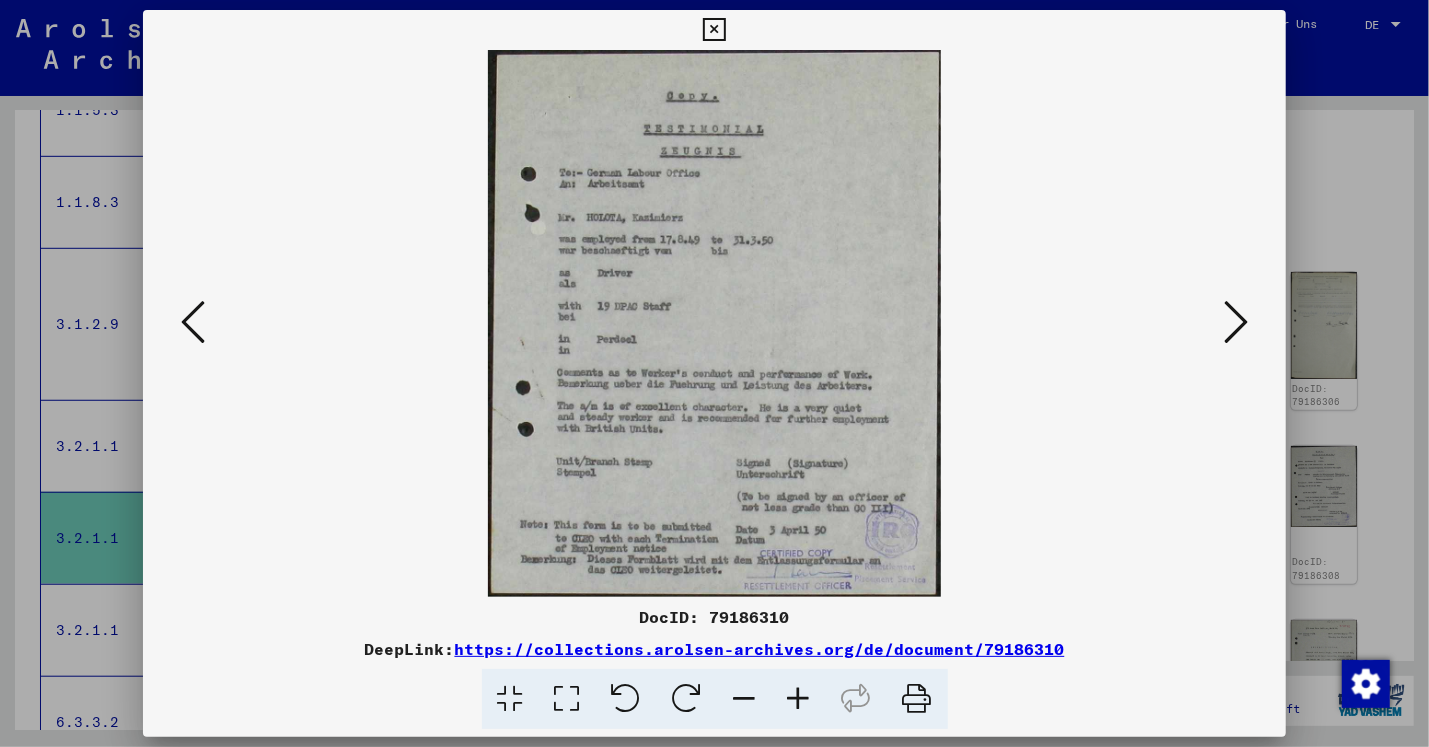 click on "DocID: 79186310" at bounding box center (714, 617) 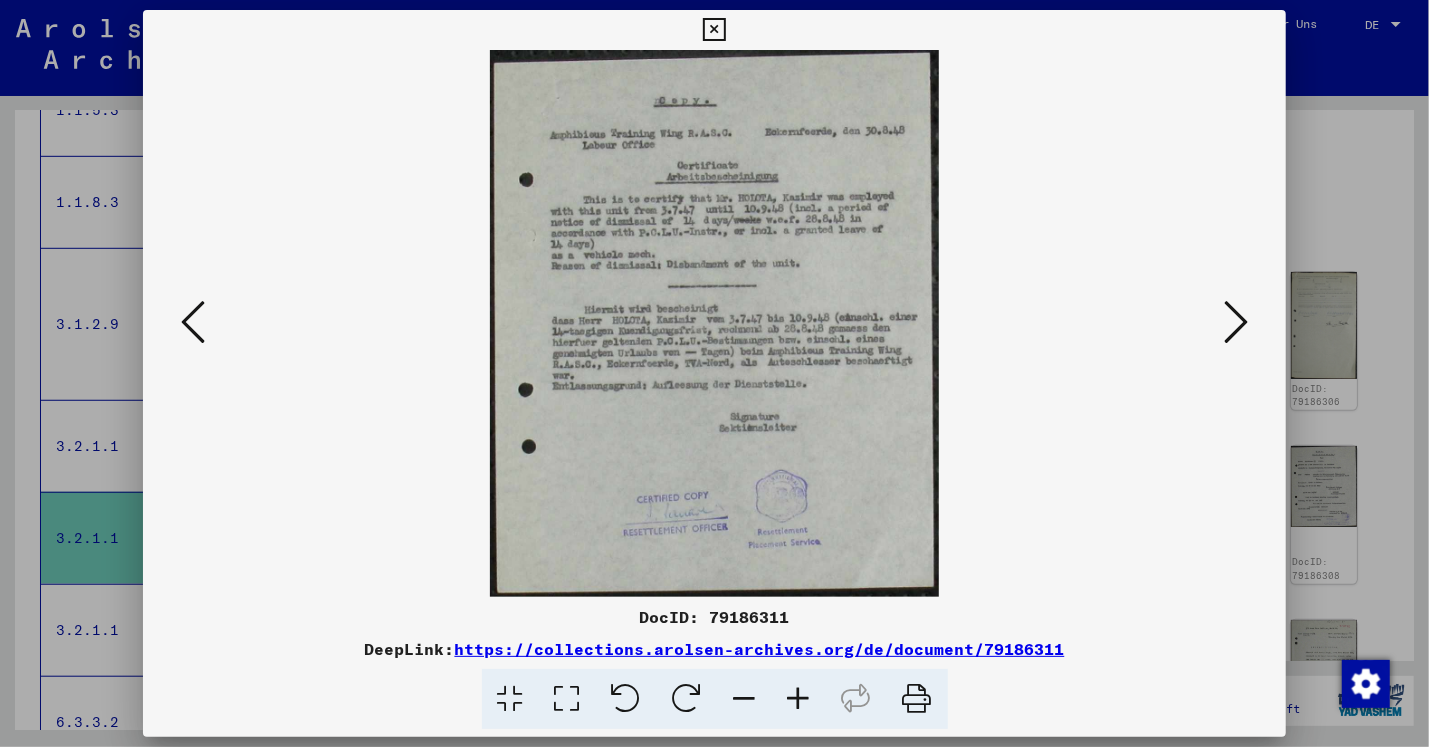 click on "DocID: 79186311" at bounding box center [714, 617] 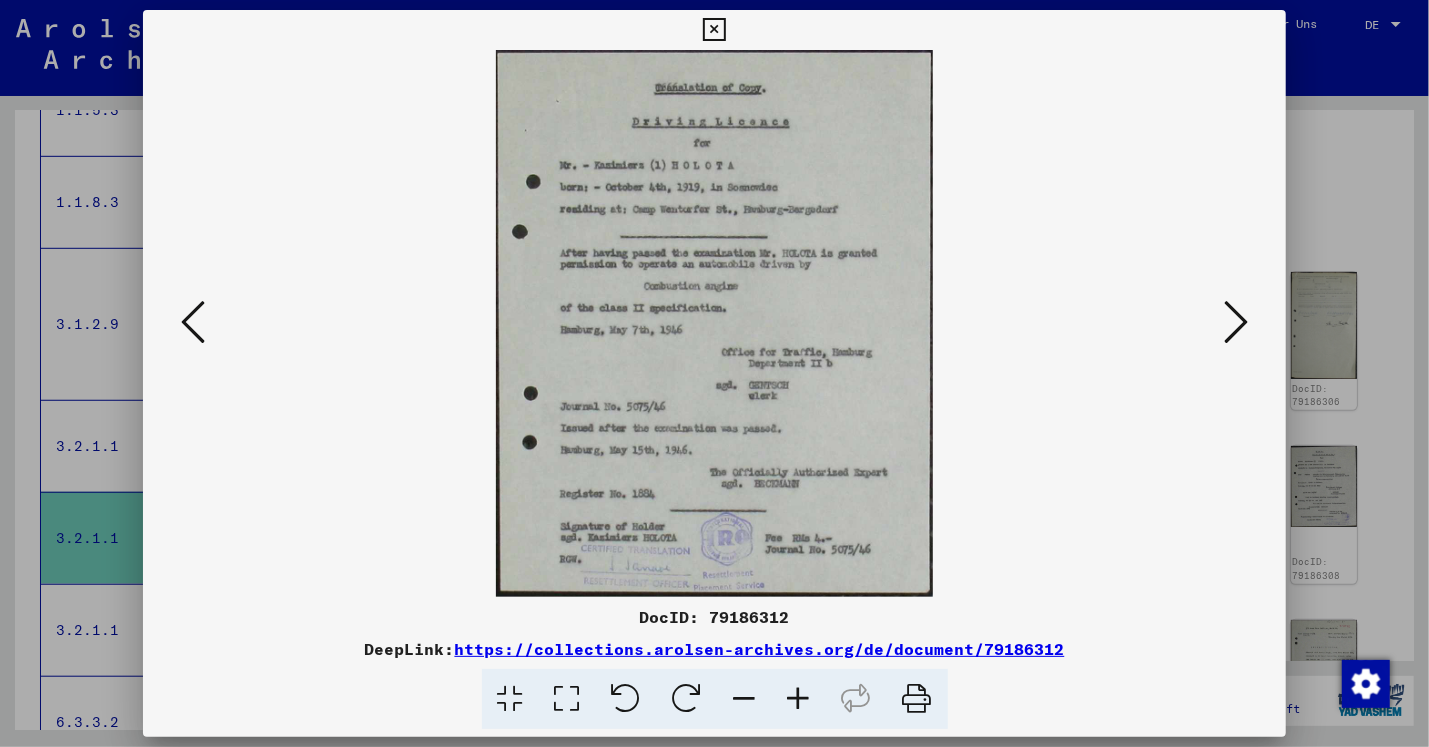 click on "DocID: 79186312" at bounding box center (714, 617) 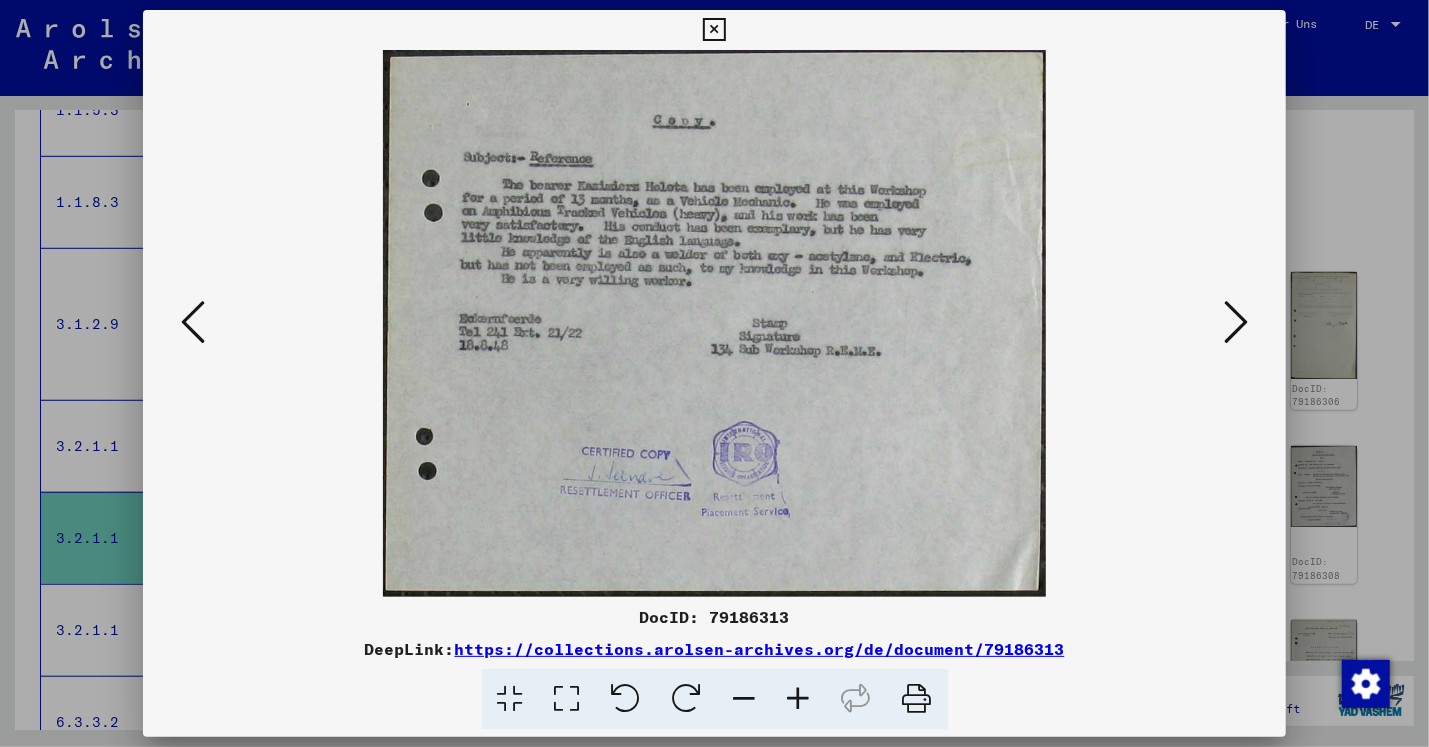 click on "DocID: 79186313" at bounding box center [714, 617] 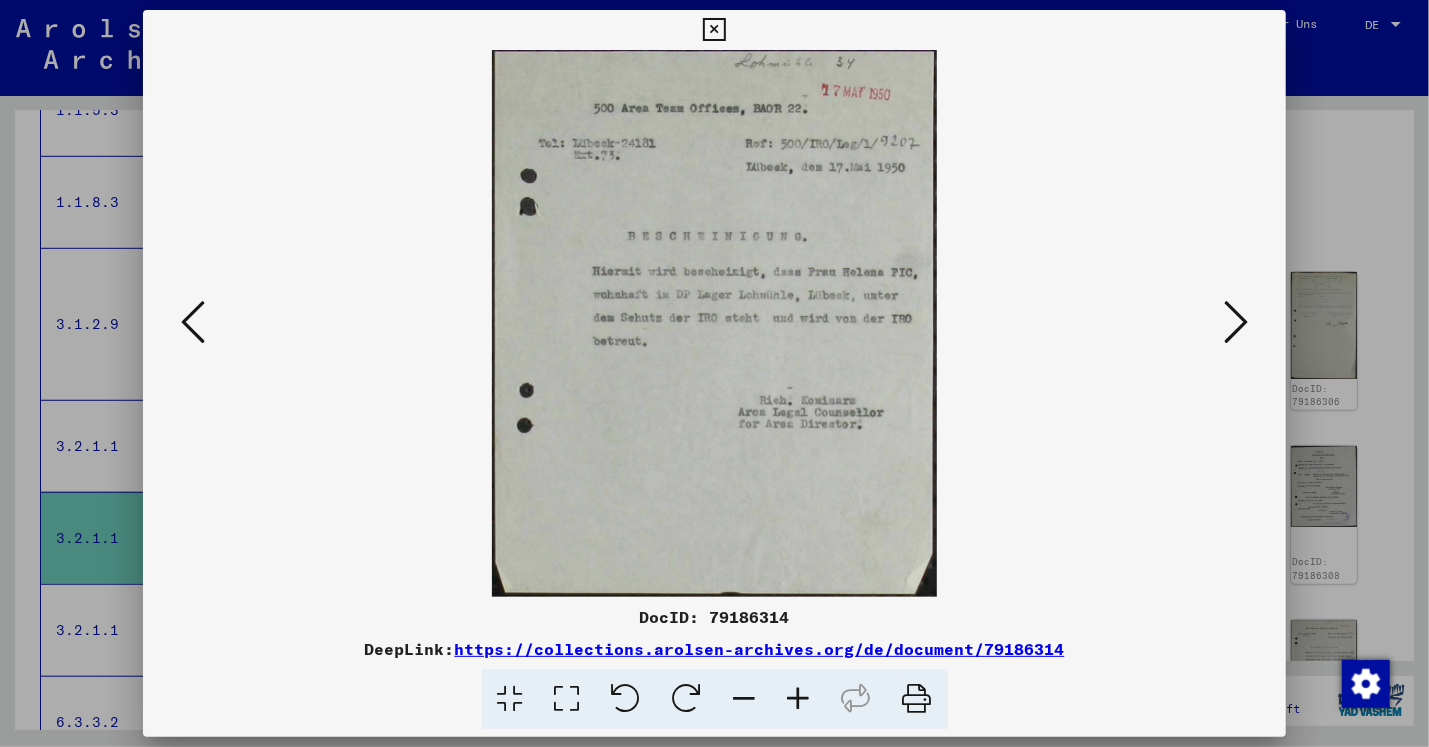 click on "DocID: 79186314" at bounding box center [714, 617] 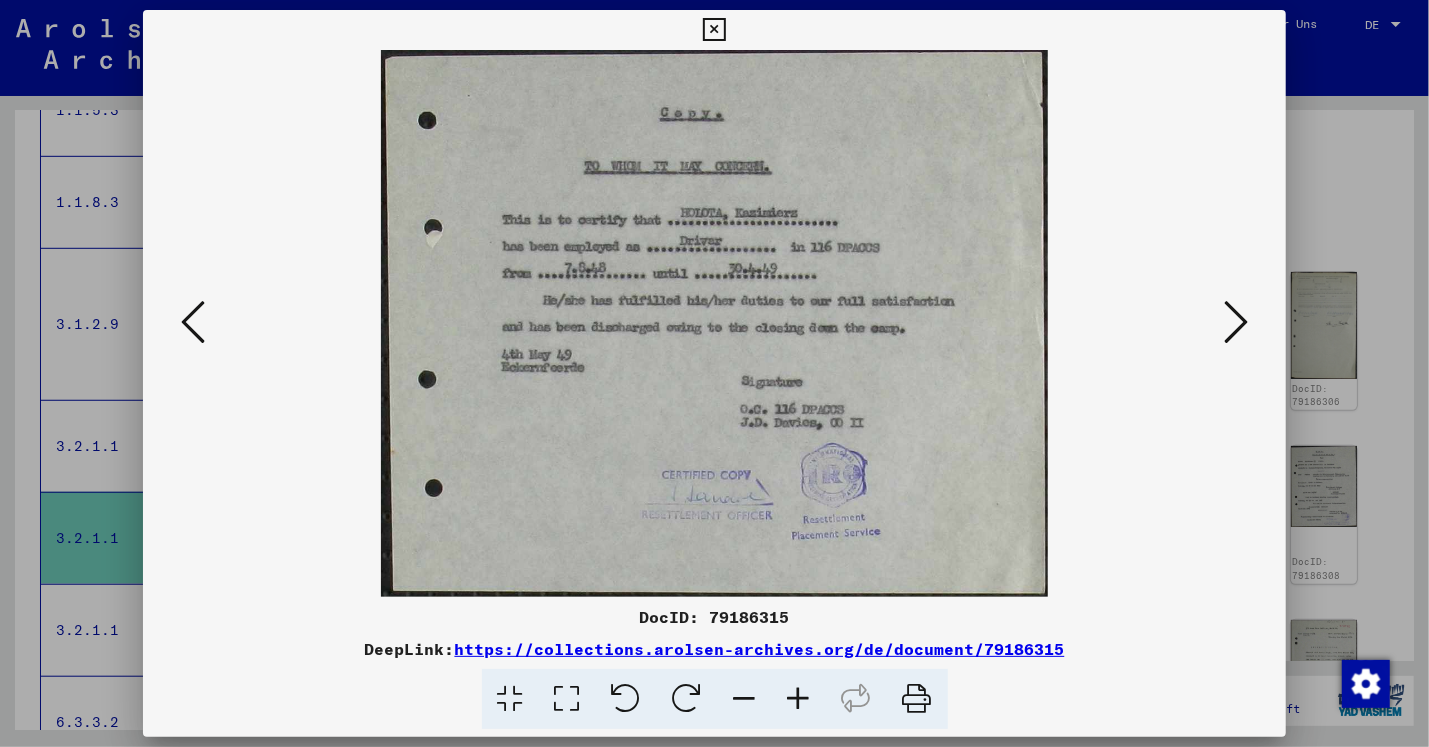 click on "DocID: 79186315" at bounding box center (714, 617) 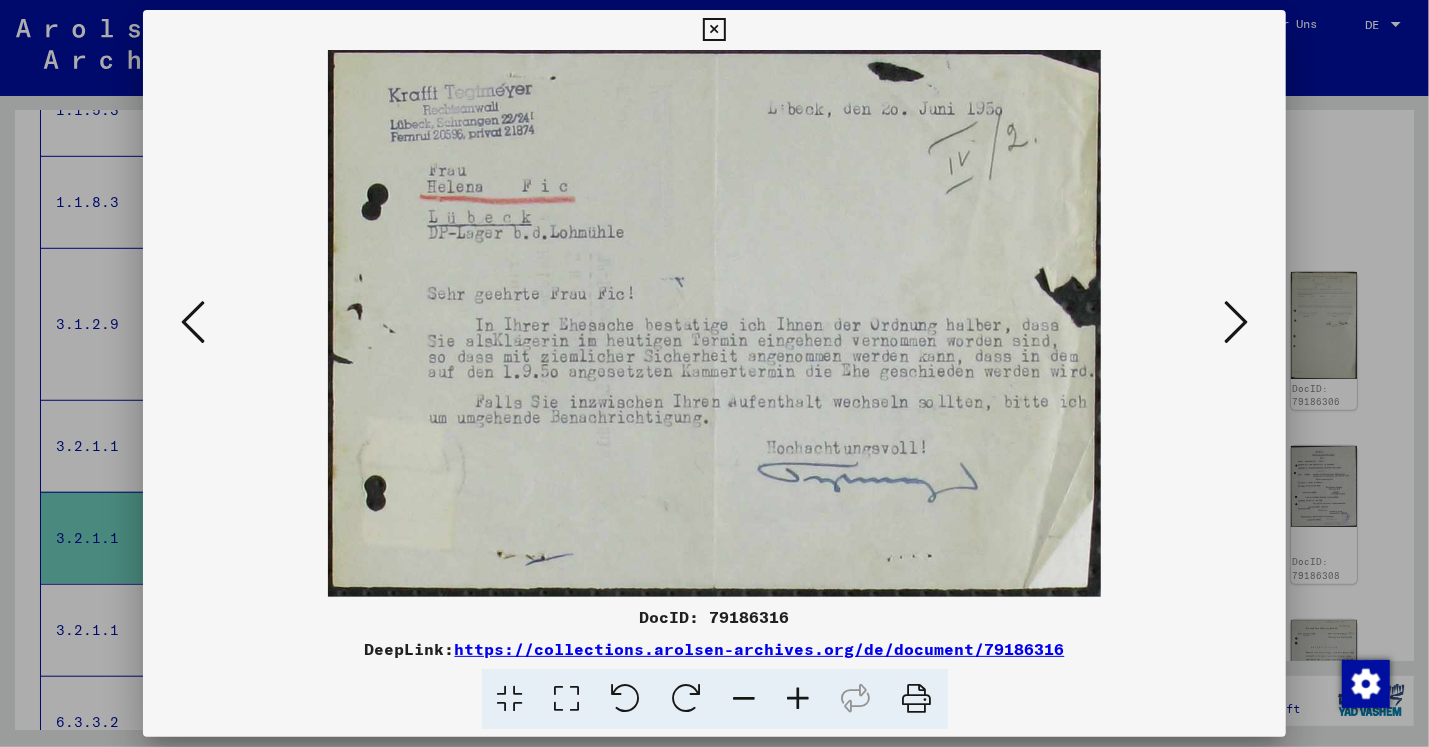 click on "DocID: 79186316" at bounding box center [714, 617] 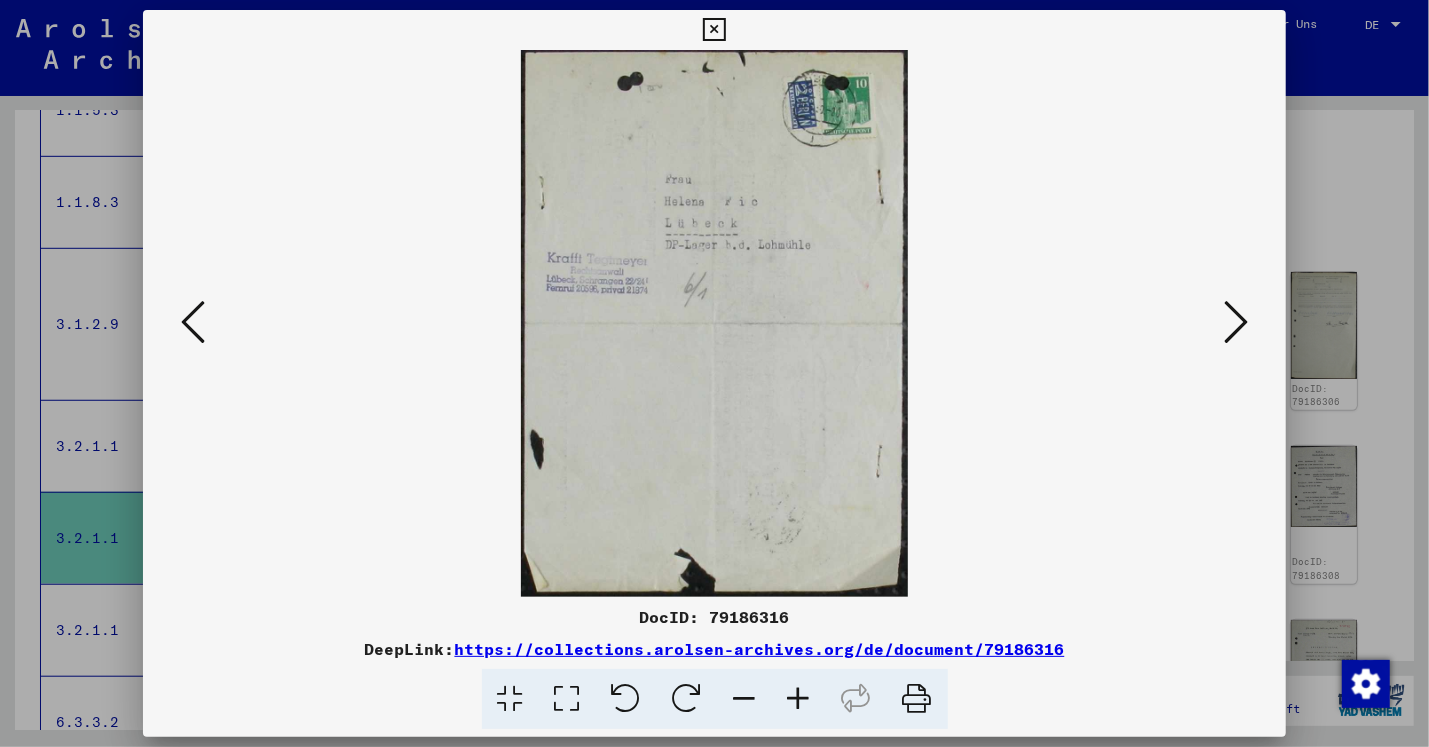 click at bounding box center [917, 699] 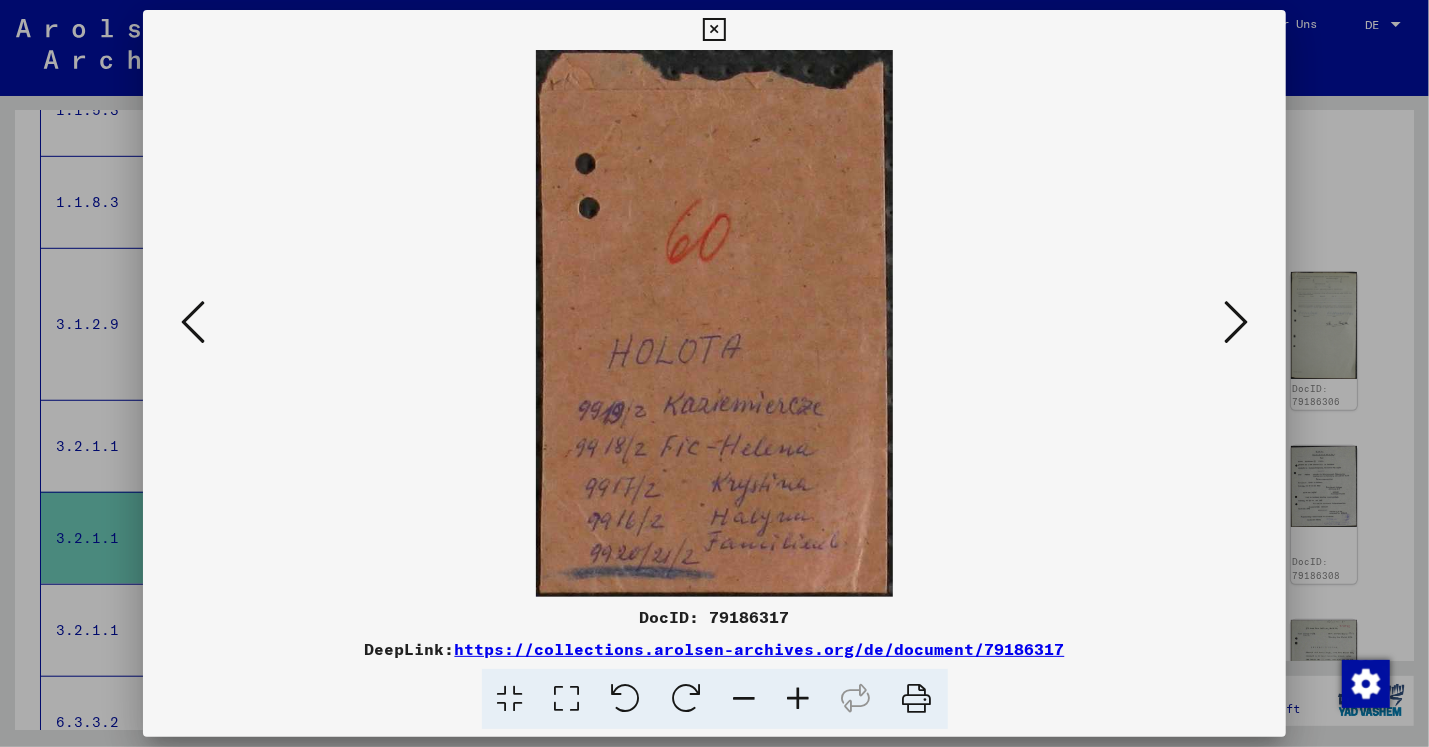click on "DocID: 79186317" at bounding box center [714, 617] 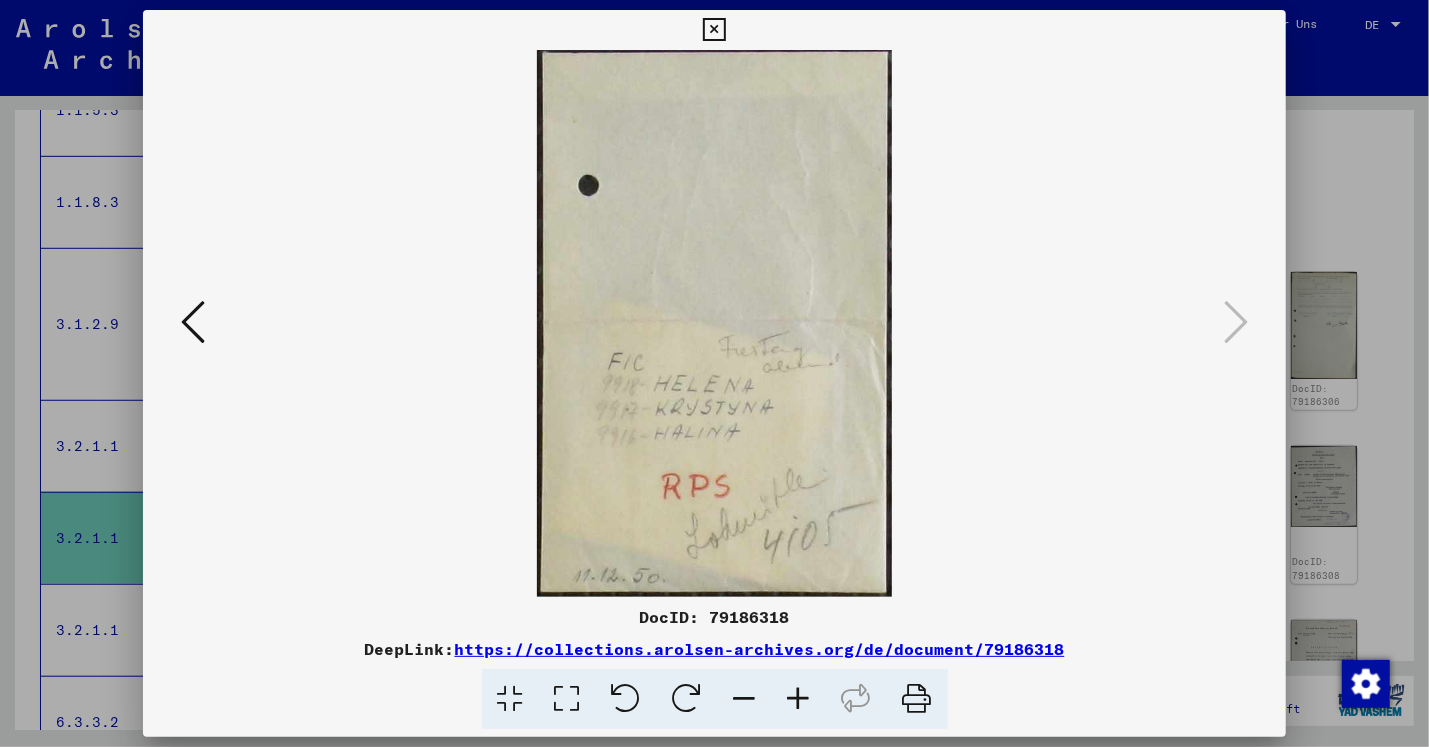 click on "DocID: 79186318" at bounding box center [714, 617] 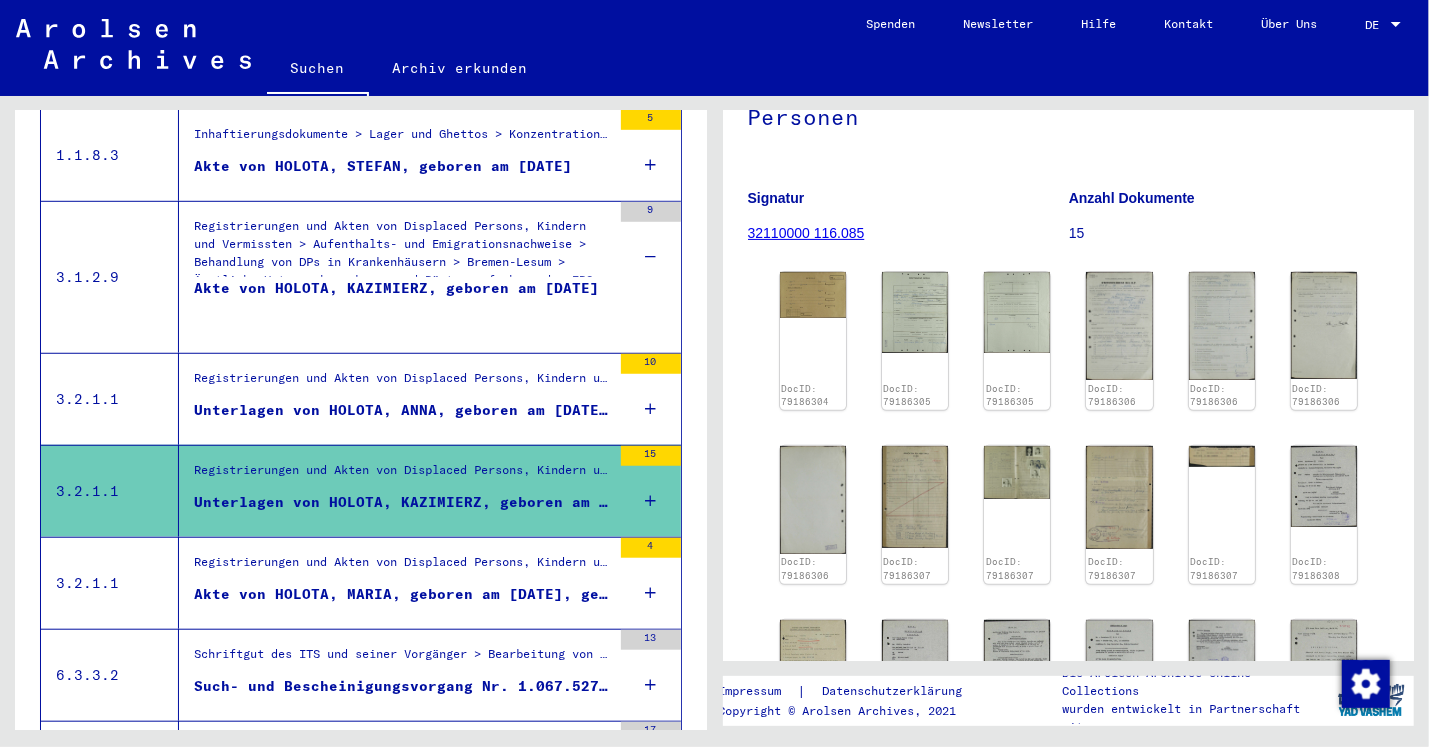 scroll, scrollTop: 753, scrollLeft: 0, axis: vertical 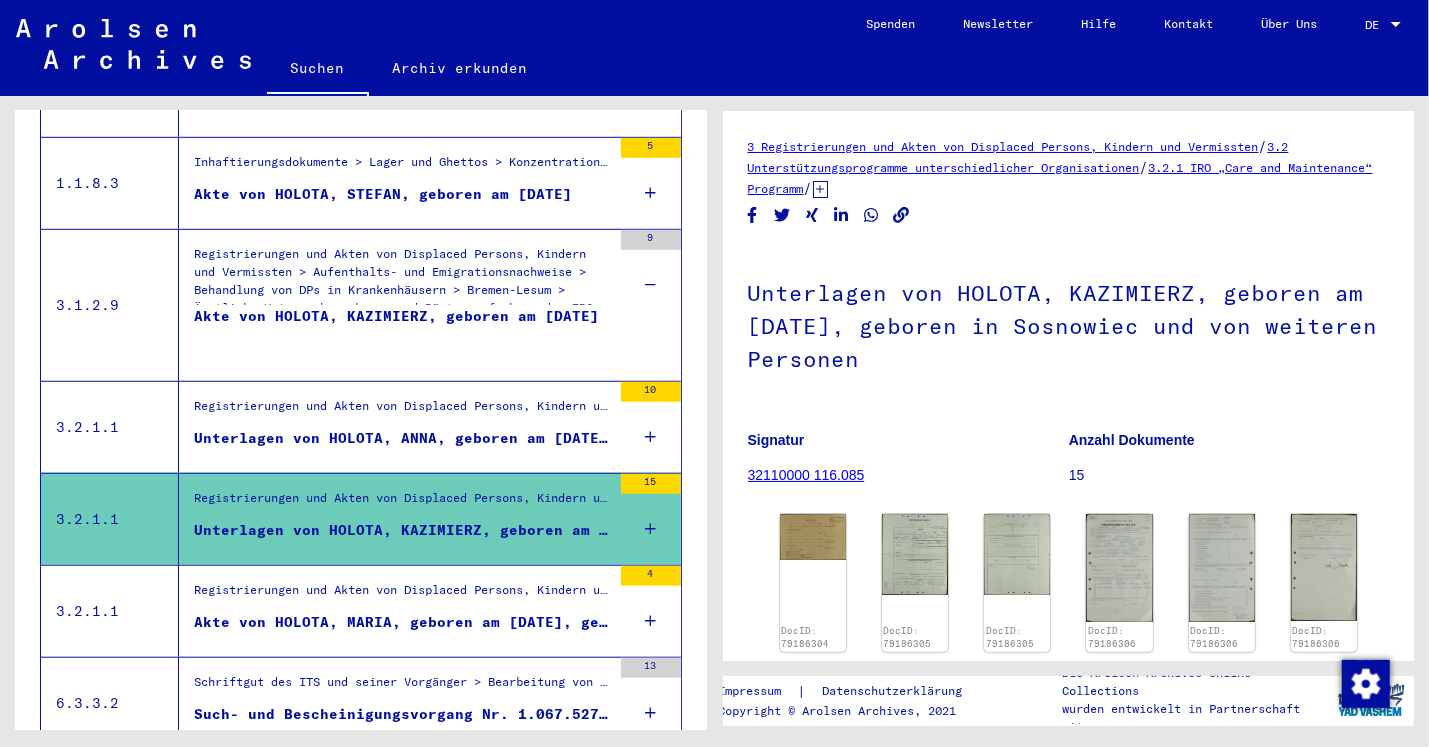 click on "Akte von HOLOTA, KAZIMIERZ, geboren am [DATE]" at bounding box center [396, 336] 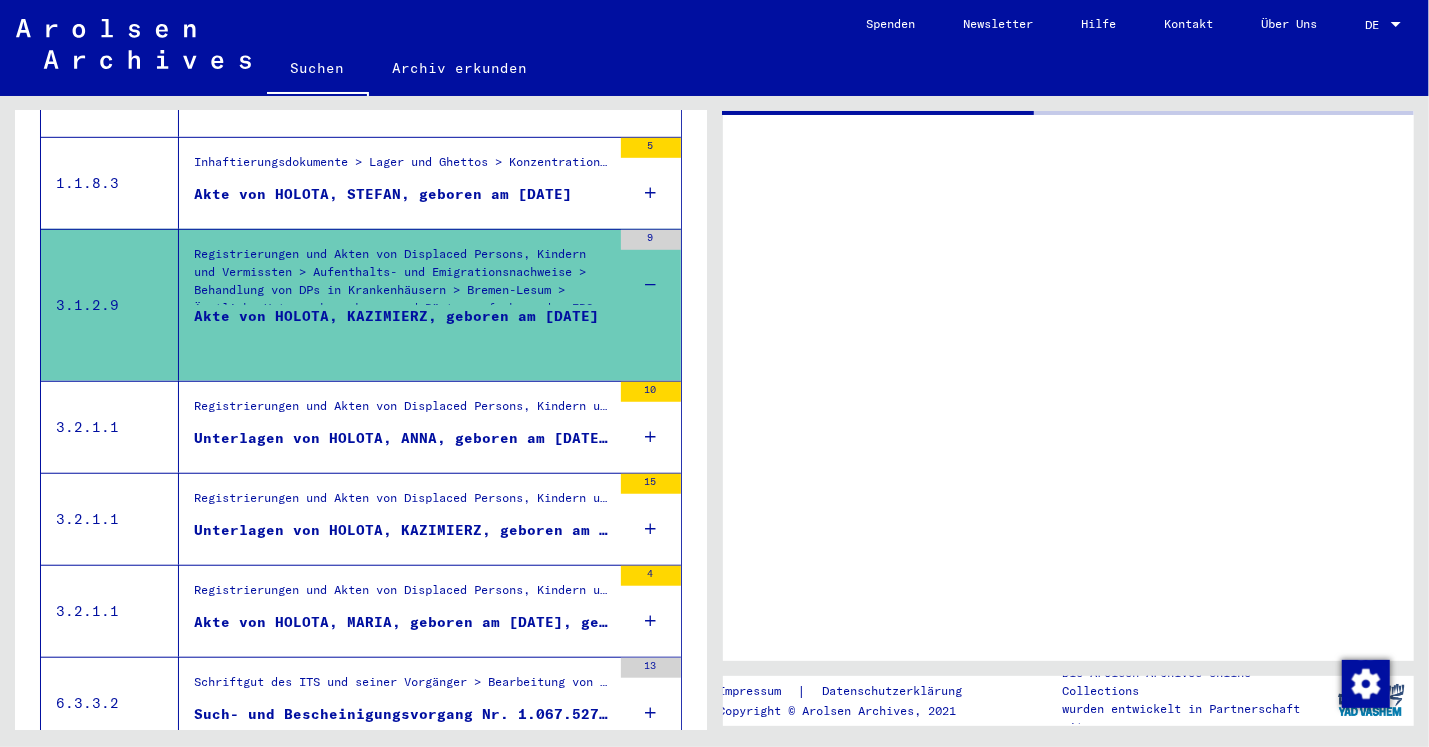 click on "Akte von HOLOTA, KAZIMIERZ, geboren am [DATE]" at bounding box center [396, 336] 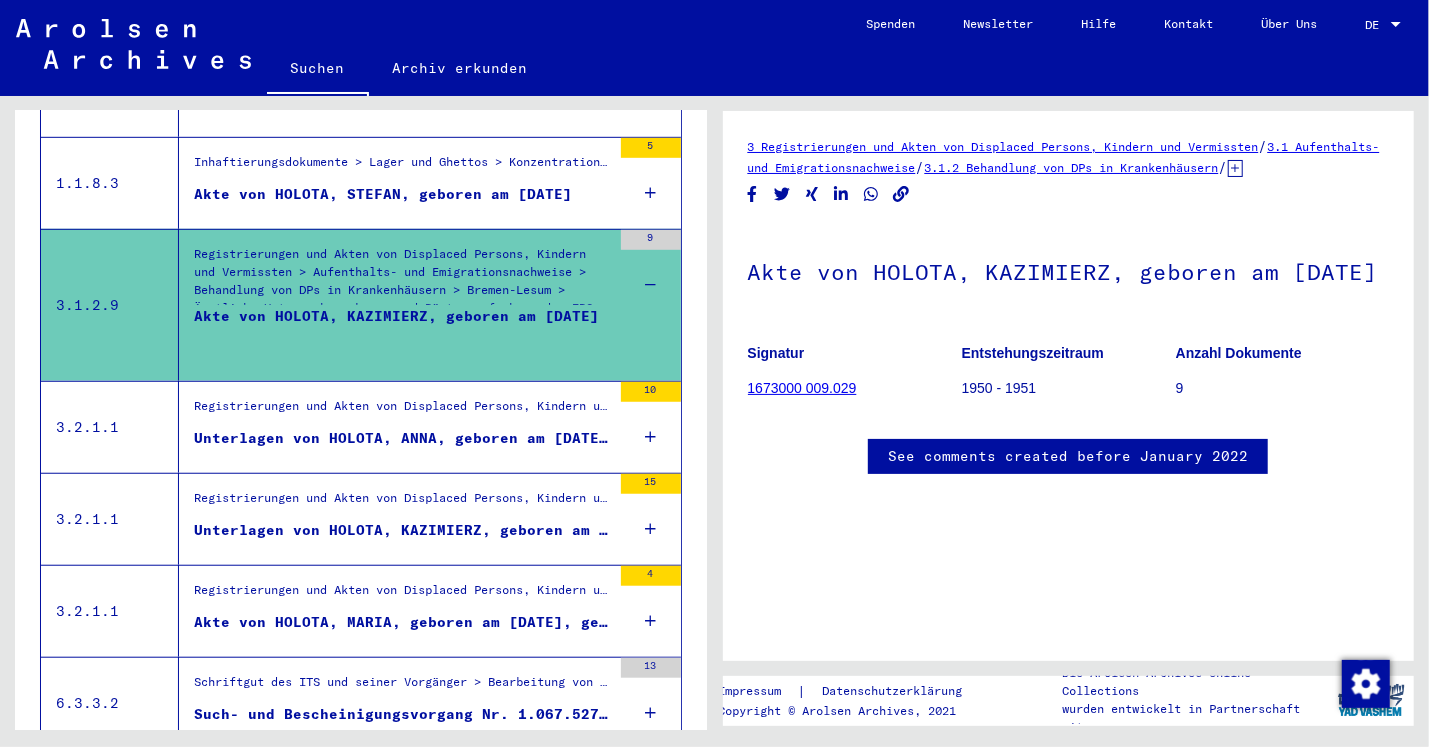 click on "3.1.2 Behandlung von DPs in Krankenhäusern" 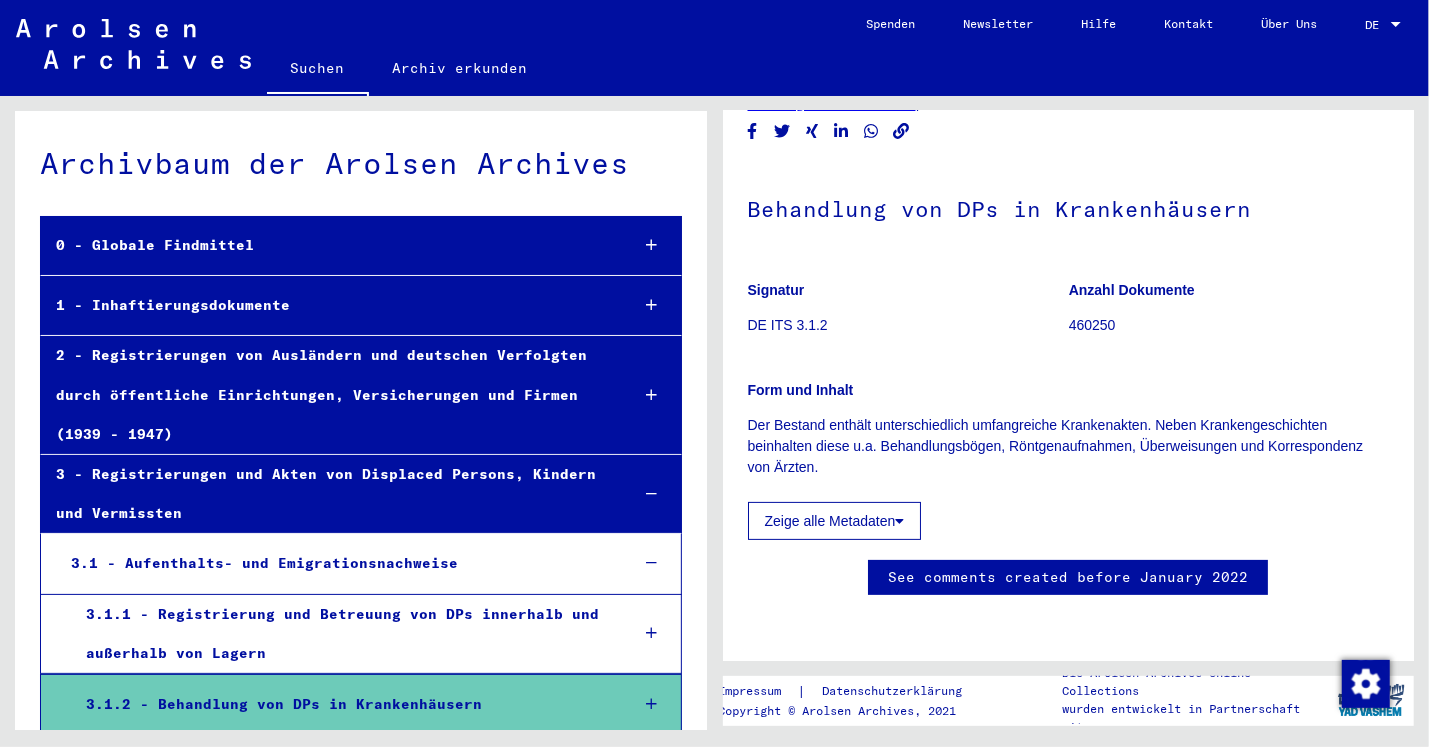 scroll, scrollTop: 126, scrollLeft: 0, axis: vertical 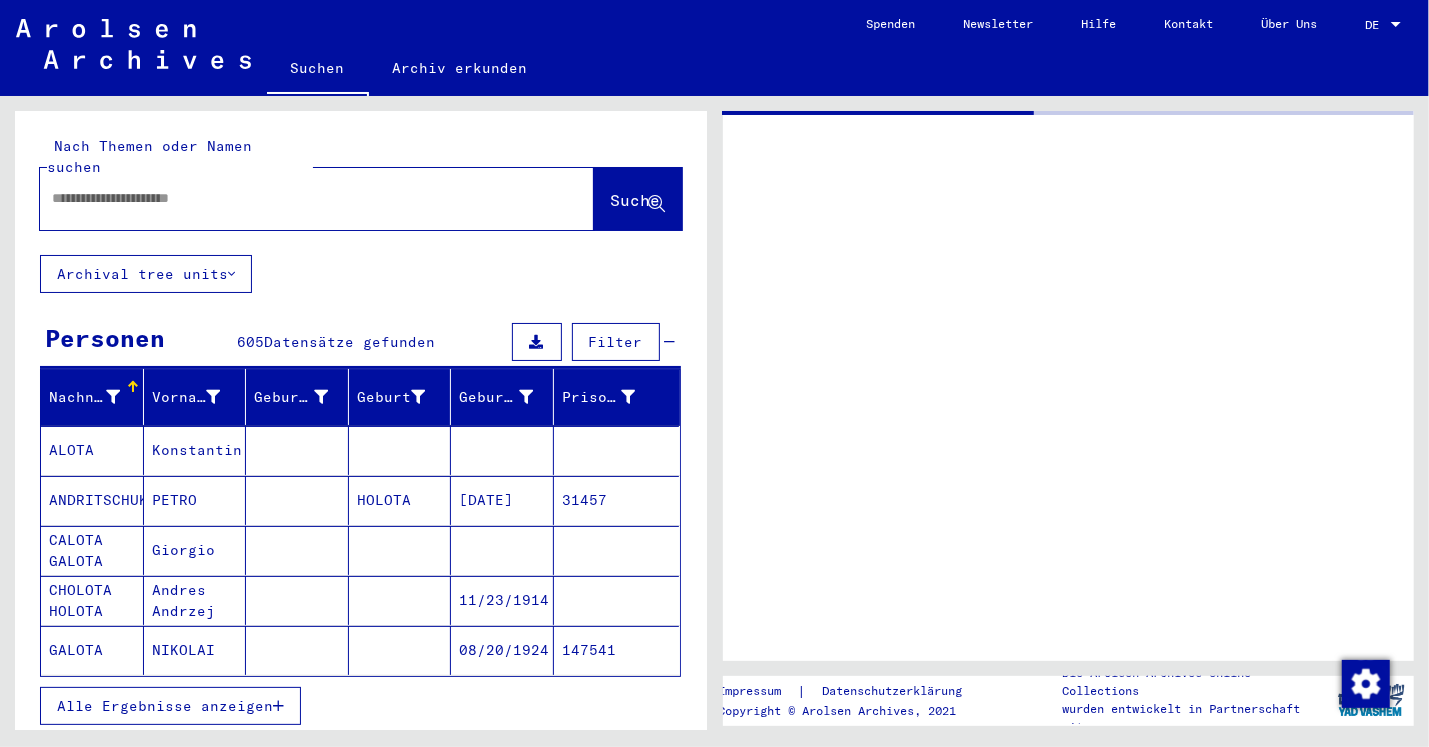 type on "*******" 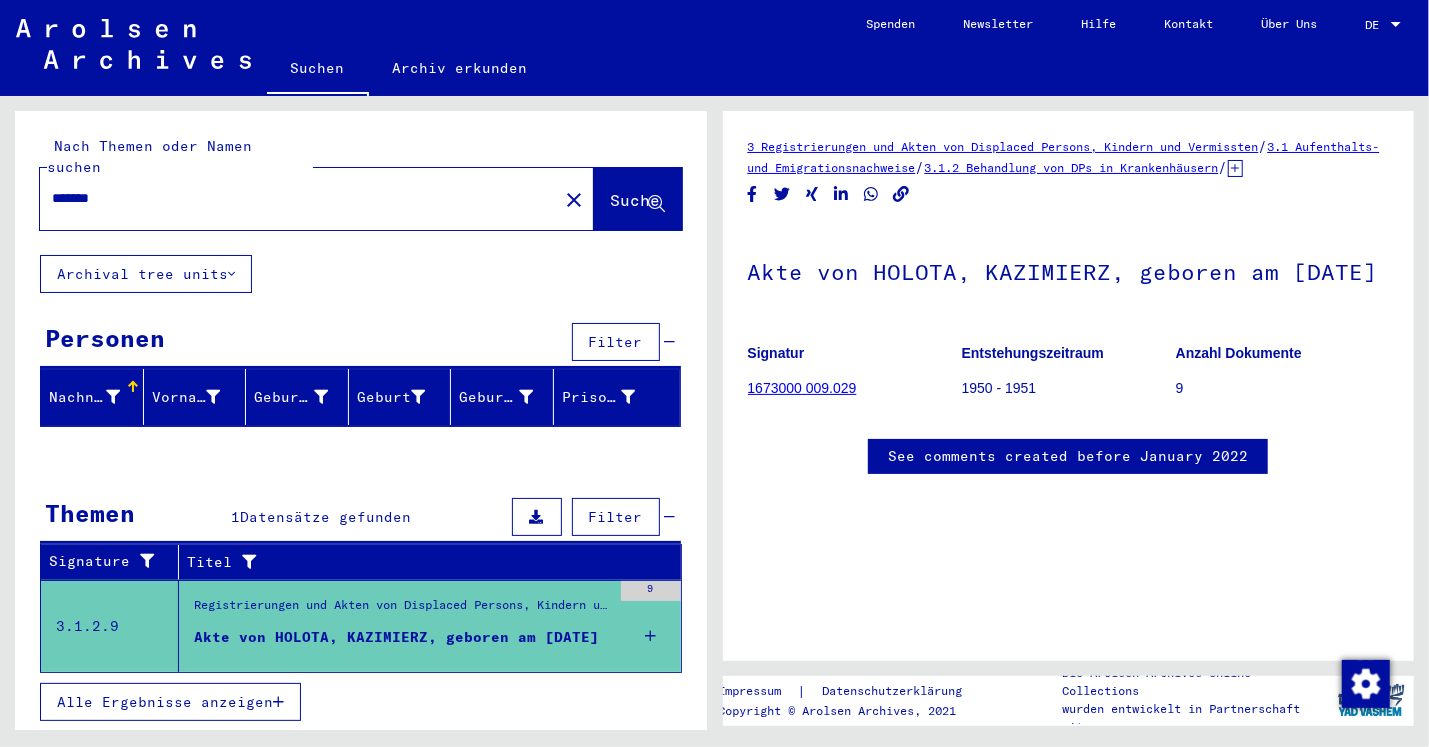 scroll, scrollTop: 0, scrollLeft: 0, axis: both 